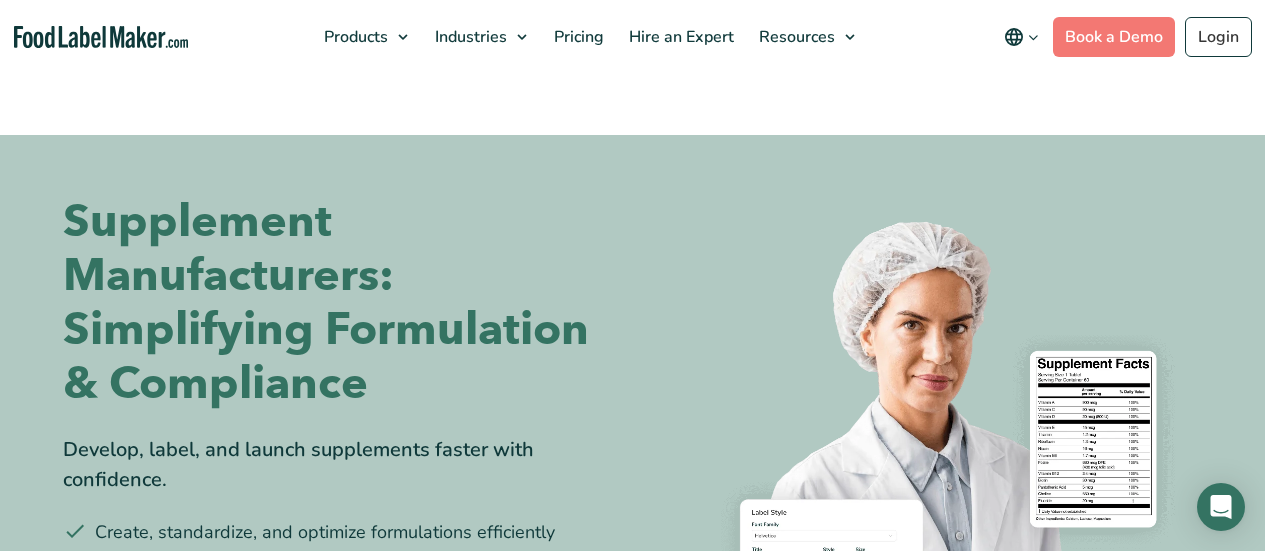 scroll, scrollTop: 0, scrollLeft: 0, axis: both 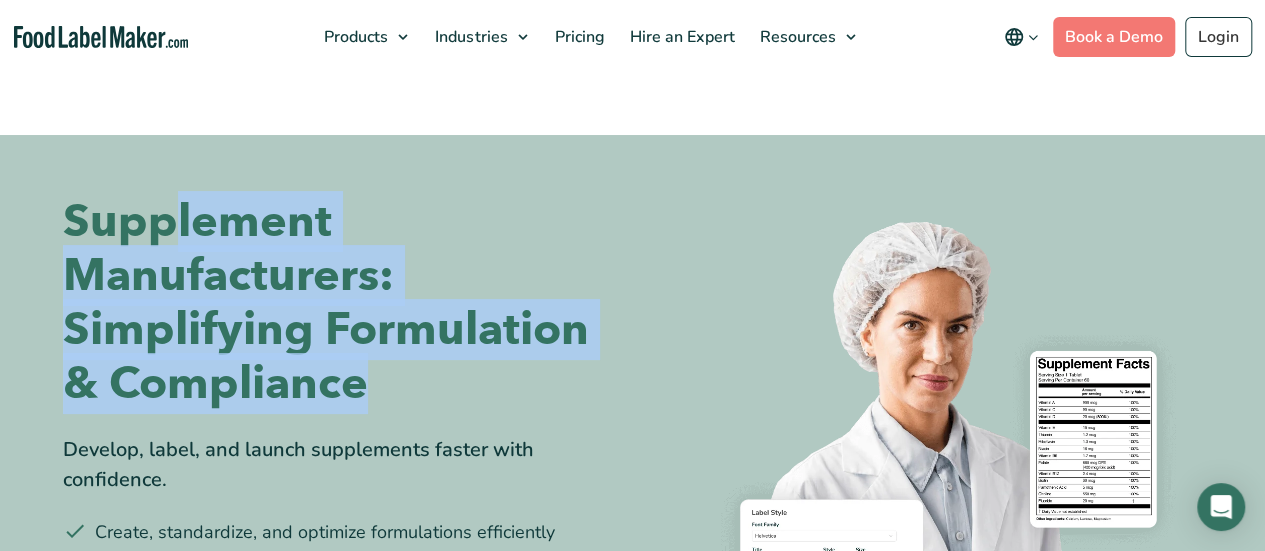 click on "Supplement Manufacturers: Simplifying Formulation & Compliance" at bounding box center (340, 303) 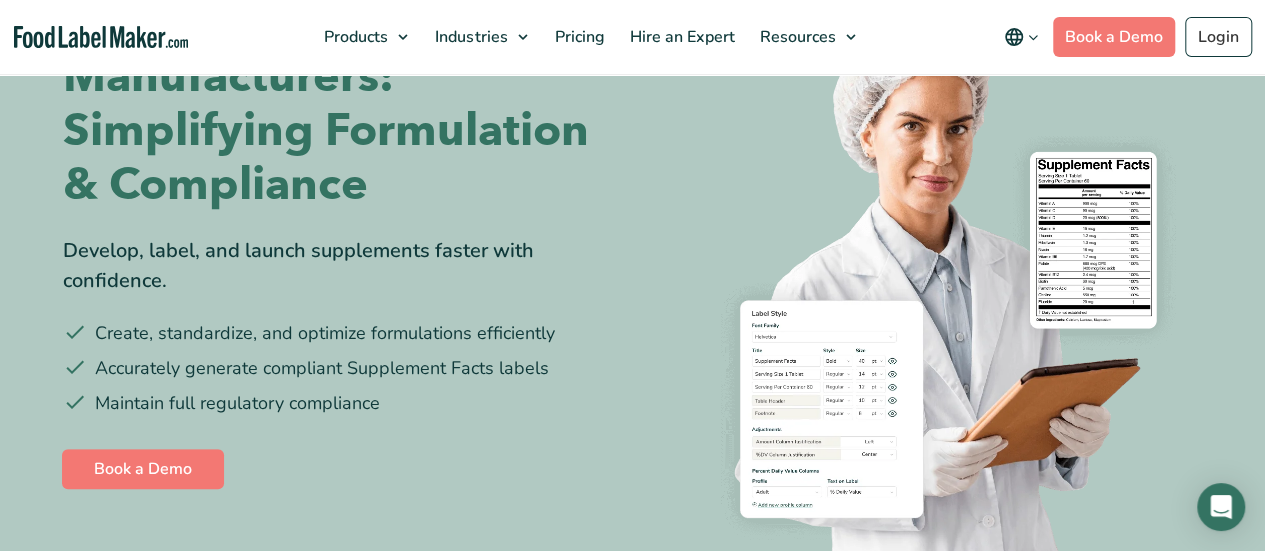 scroll, scrollTop: 200, scrollLeft: 0, axis: vertical 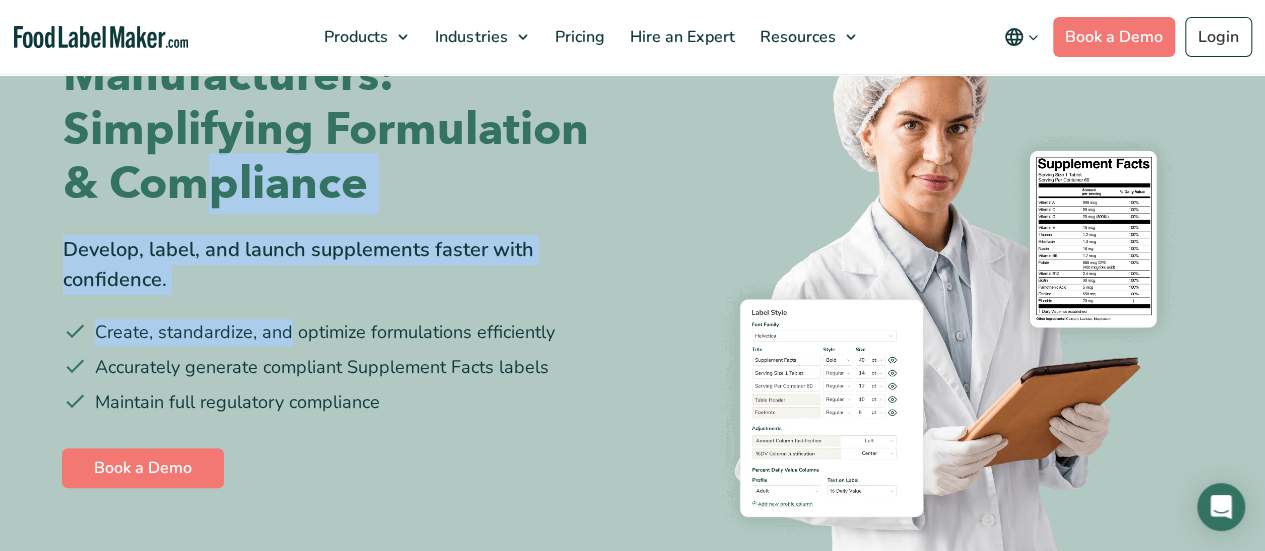 drag, startPoint x: 232, startPoint y: 283, endPoint x: 193, endPoint y: 186, distance: 104.54664 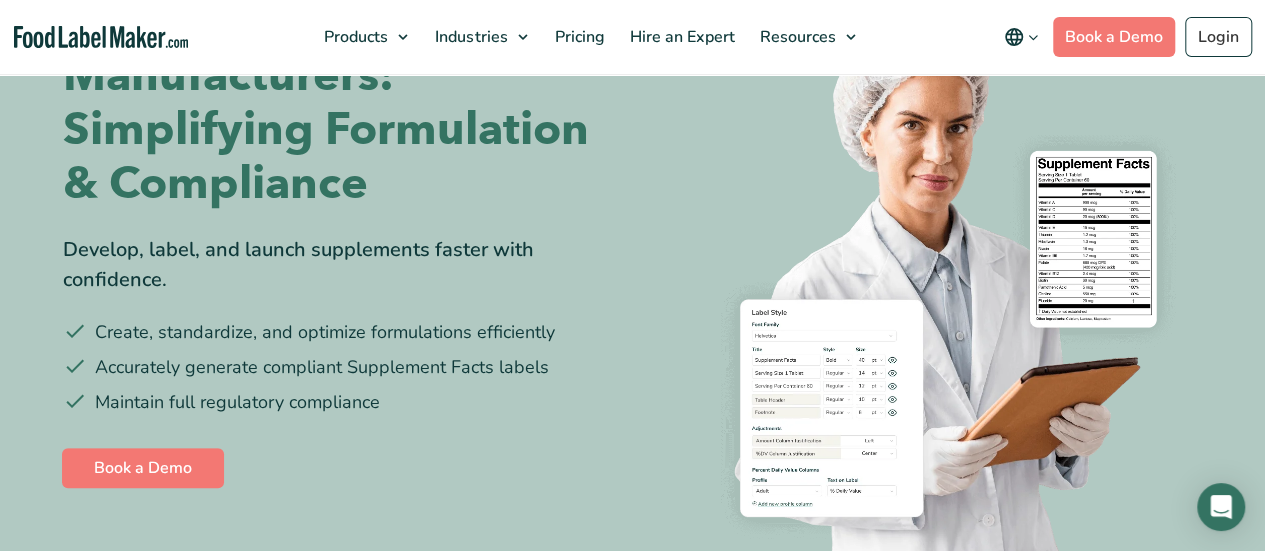 click on "Accurately generate compliant Supplement Facts labels" at bounding box center [340, 367] 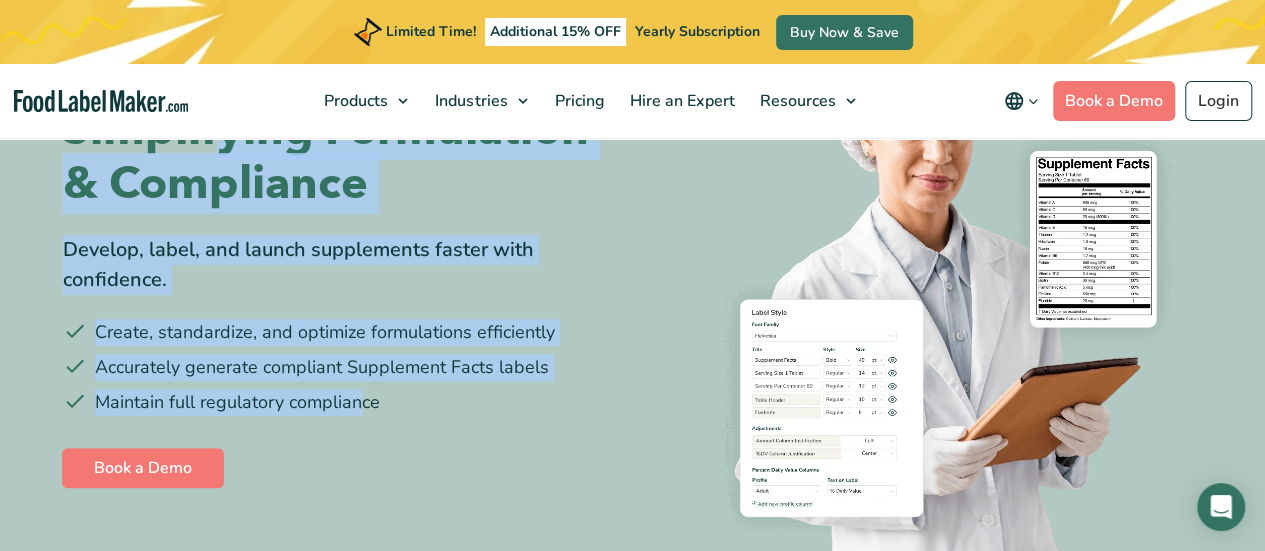 drag, startPoint x: 364, startPoint y: 407, endPoint x: 223, endPoint y: 154, distance: 289.6377 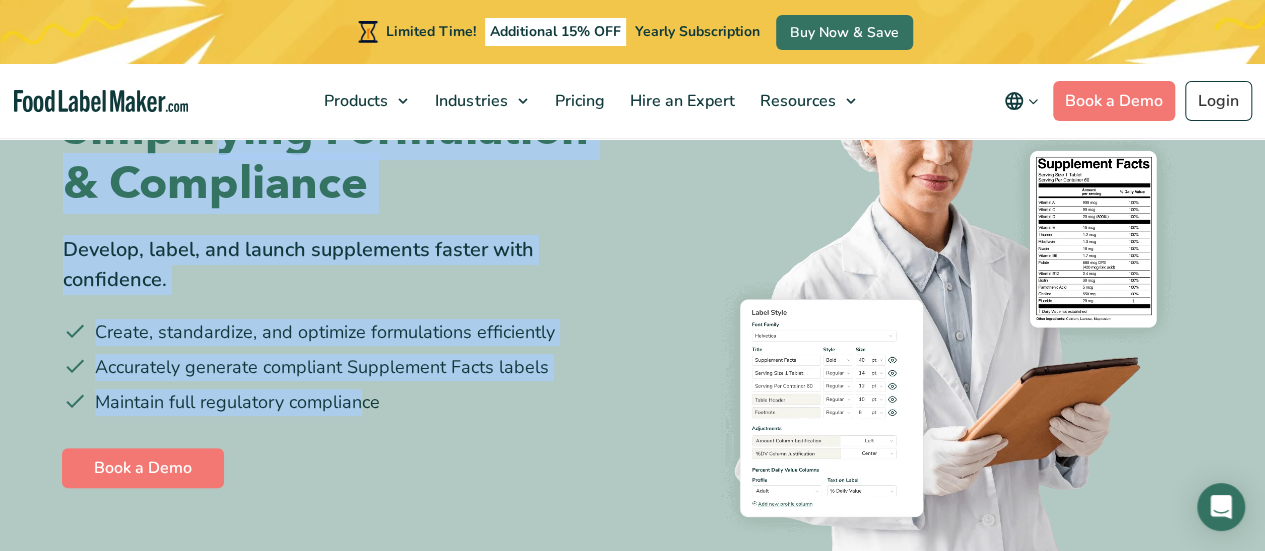click on "Supplement Manufacturers: Simplifying Formulation & Compliance
Develop, label, and launch supplements faster with confidence.
Create, standardize, and optimize formulations efficiently Accurately generate compliant Supplement Facts labels Maintain full regulatory compliance
Book a Demo" at bounding box center (340, 243) 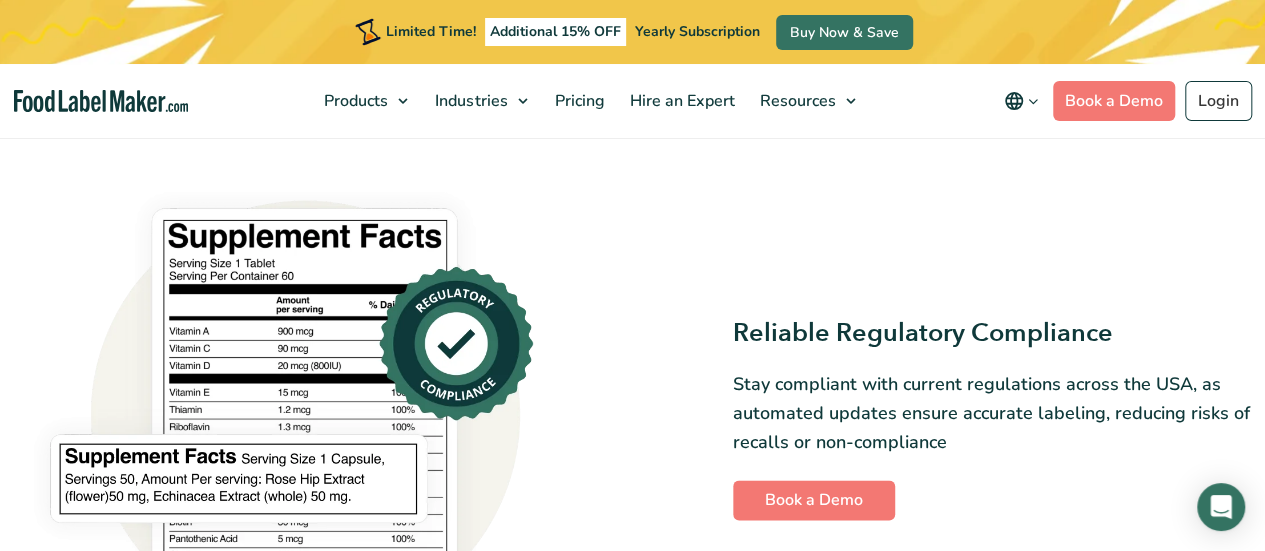 scroll, scrollTop: 1300, scrollLeft: 0, axis: vertical 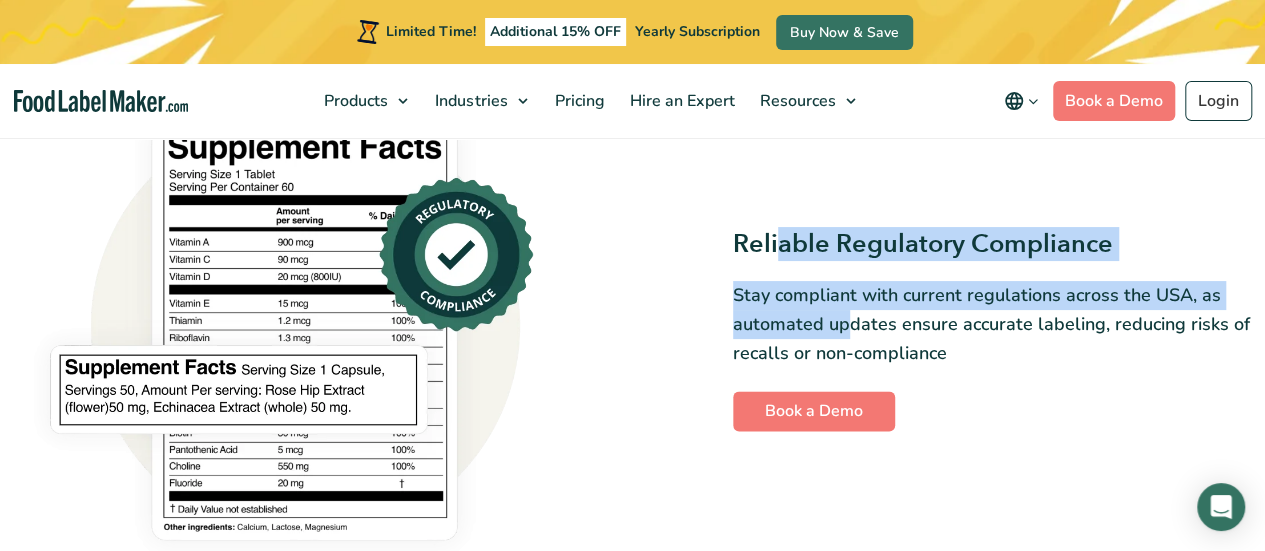 drag, startPoint x: 793, startPoint y: 254, endPoint x: 841, endPoint y: 313, distance: 76.05919 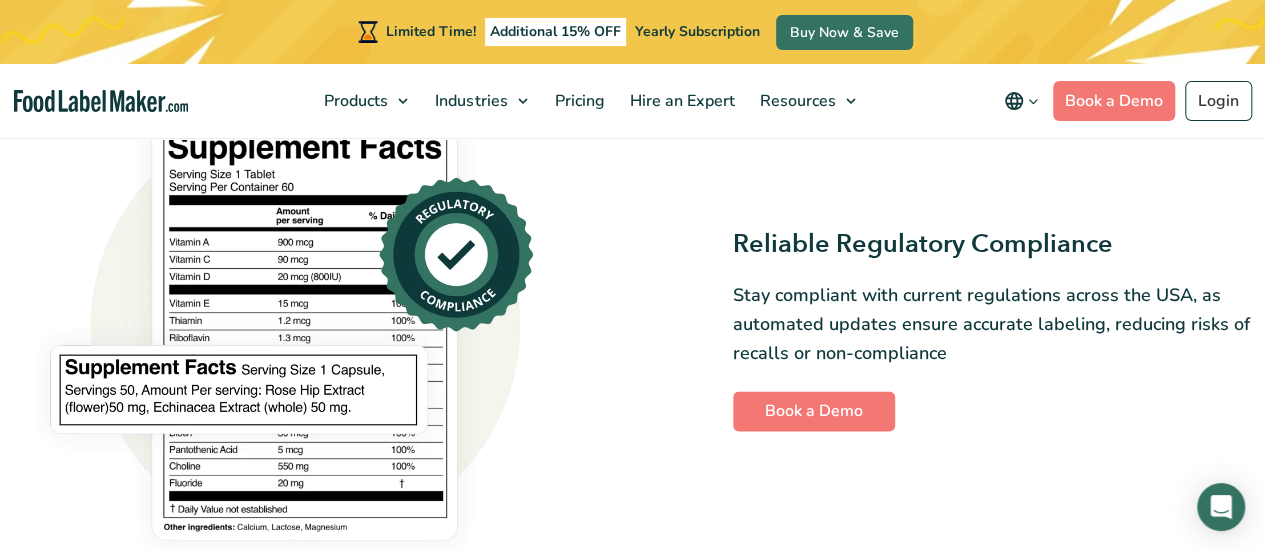 click on "Stay compliant with current regulations across the USA, as automated updates ensure accurate labeling, reducing risks of recalls or non-compliance" at bounding box center (991, 324) 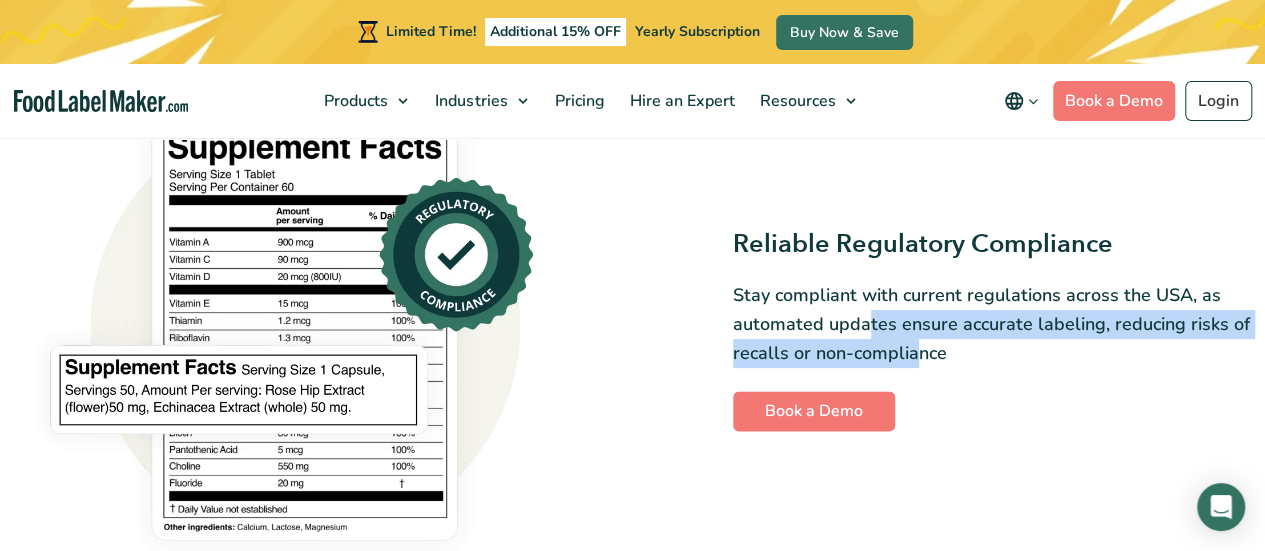drag, startPoint x: 918, startPoint y: 352, endPoint x: 864, endPoint y: 313, distance: 66.61081 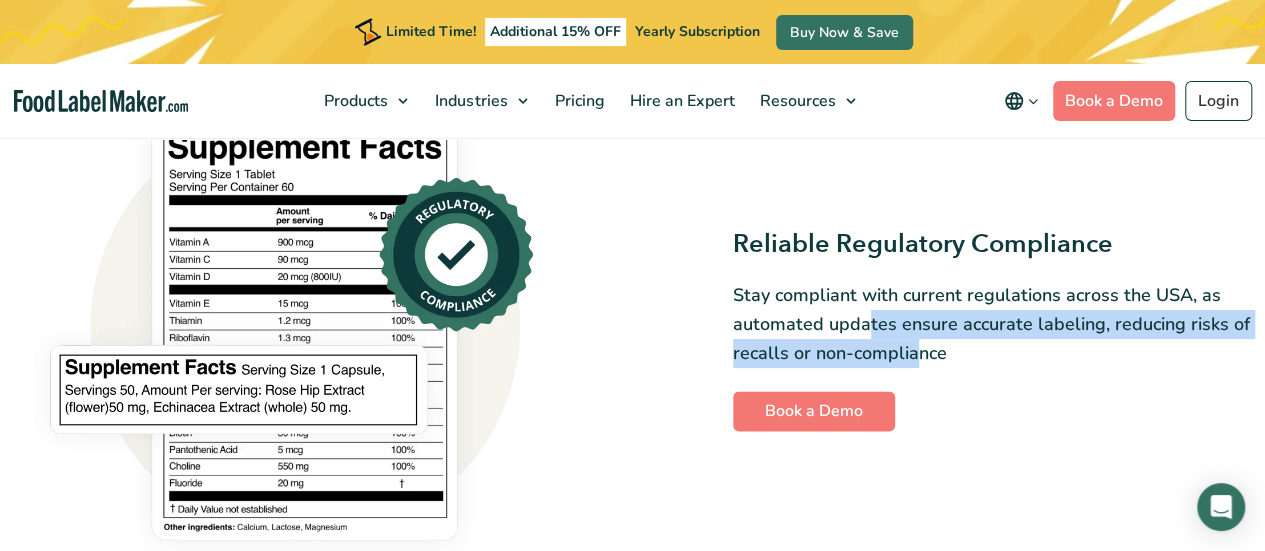 click on "Stay compliant with current regulations across the USA, as automated updates ensure accurate labeling, reducing risks of recalls or non-compliance" at bounding box center (991, 324) 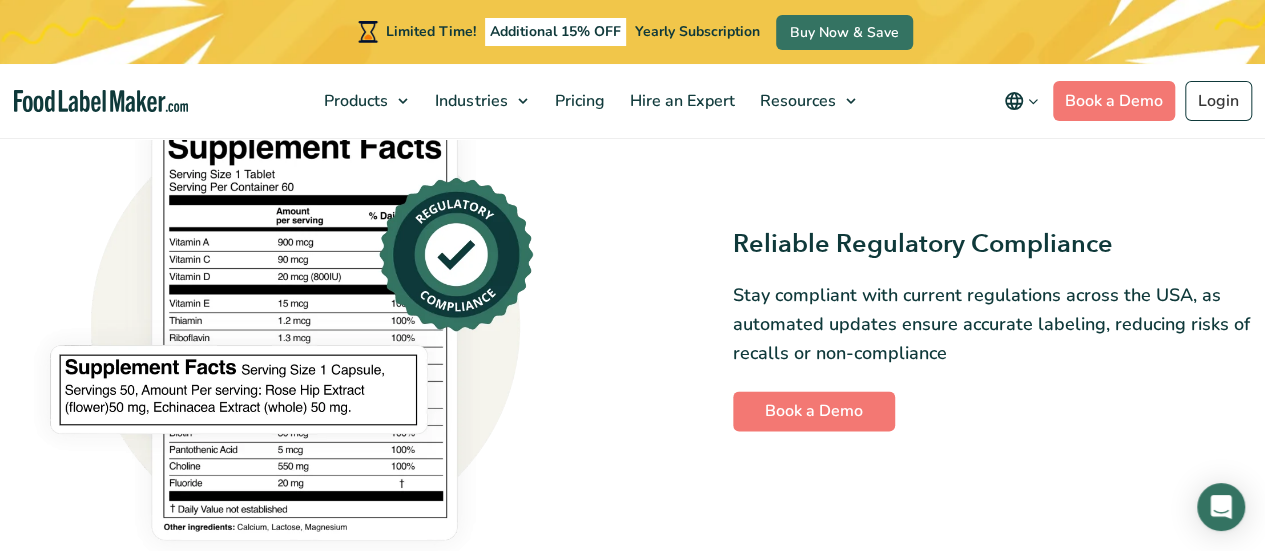 click on "Stay compliant with current regulations across the USA, as automated updates ensure accurate labeling, reducing risks of recalls or non-compliance" at bounding box center [991, 324] 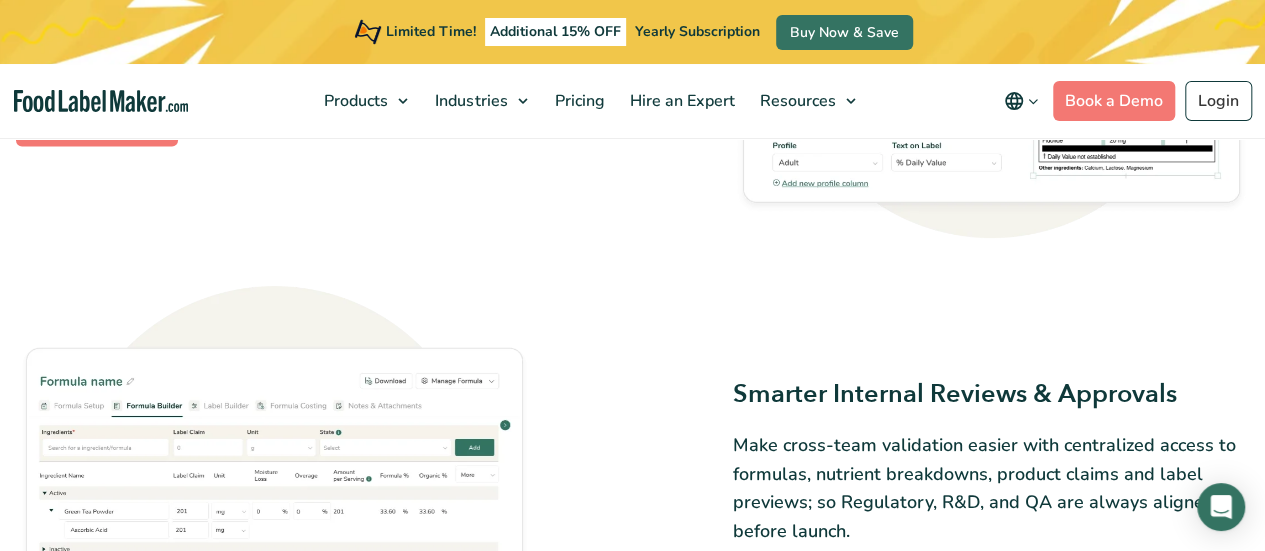 scroll, scrollTop: 2200, scrollLeft: 0, axis: vertical 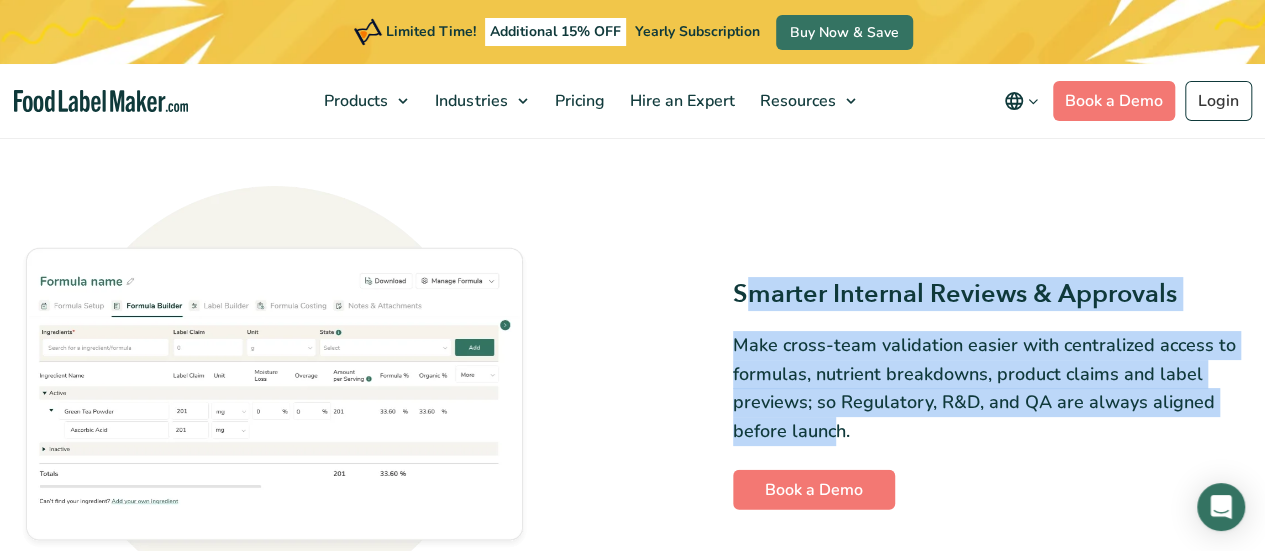 drag, startPoint x: 740, startPoint y: 294, endPoint x: 832, endPoint y: 420, distance: 156.01282 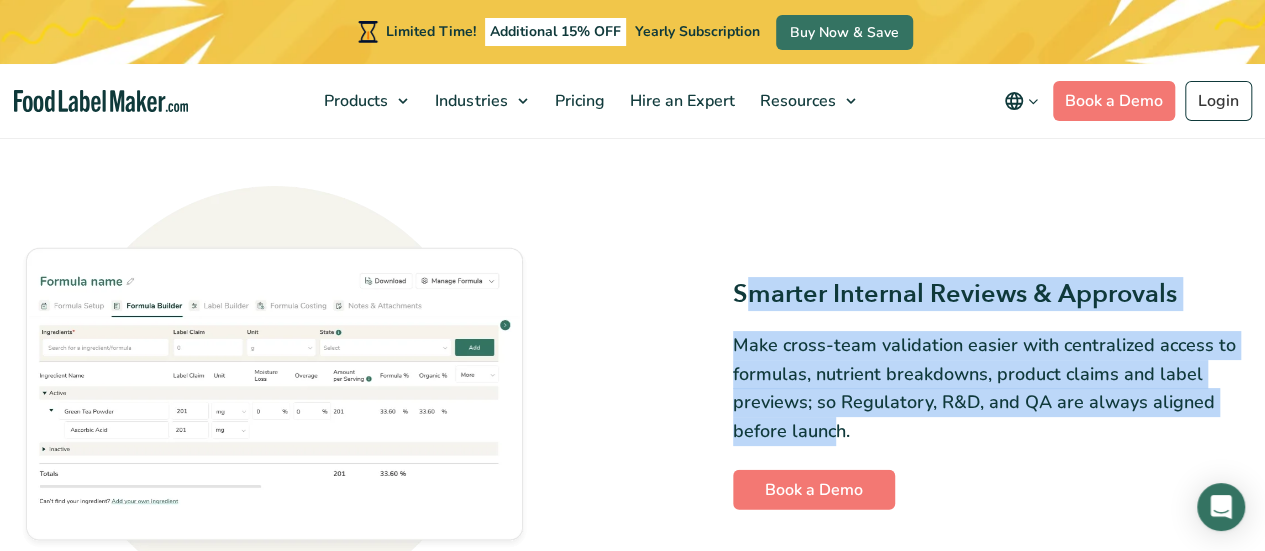 click on "Make cross-team validation easier with centralized access to formulas, nutrient breakdowns, product claims and label previews; so Regulatory, R&D, and QA are always aligned before launch." at bounding box center (991, 388) 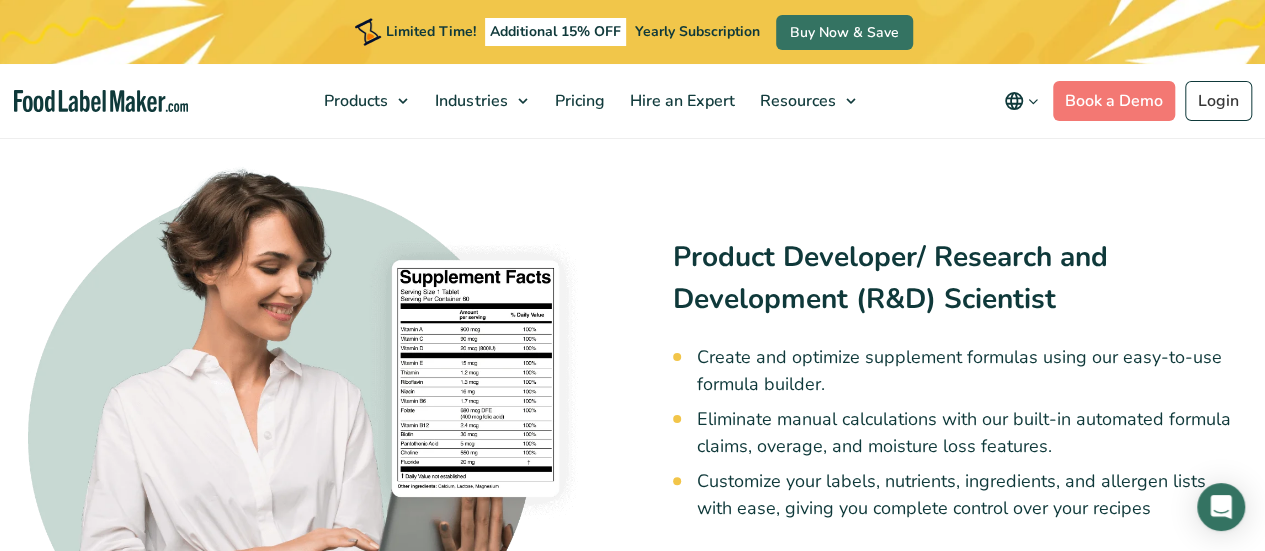 scroll, scrollTop: 4600, scrollLeft: 0, axis: vertical 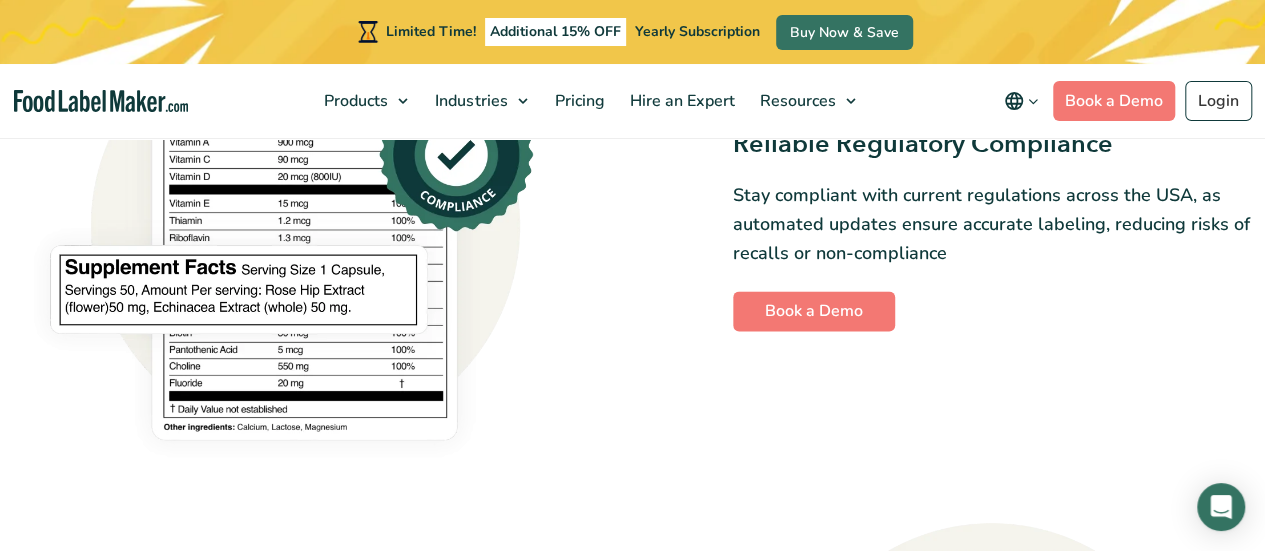 drag, startPoint x: 884, startPoint y: 166, endPoint x: 890, endPoint y: 197, distance: 31.575306 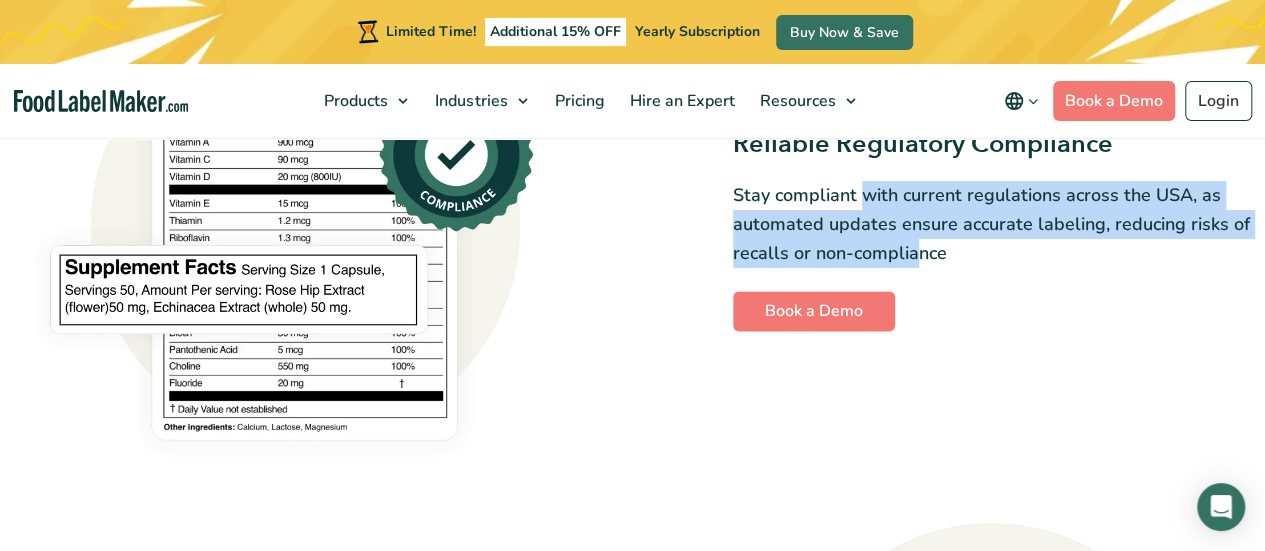 drag, startPoint x: 912, startPoint y: 245, endPoint x: 864, endPoint y: 185, distance: 76.837494 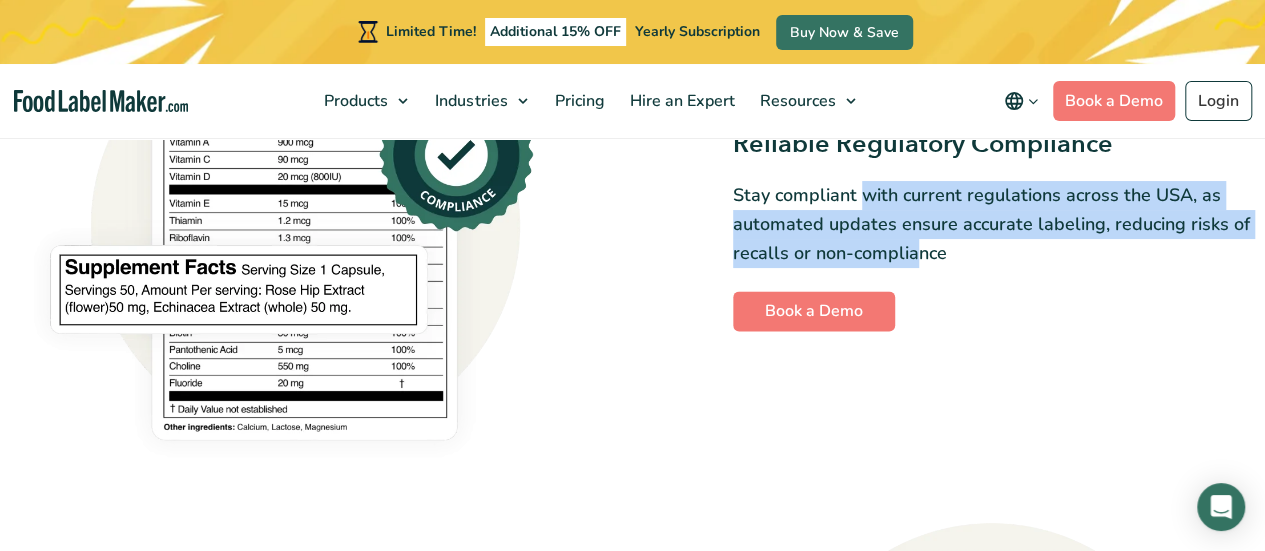 click on "Stay compliant with current regulations across the USA, as automated updates ensure accurate labeling, reducing risks of recalls or non-compliance" at bounding box center [991, 224] 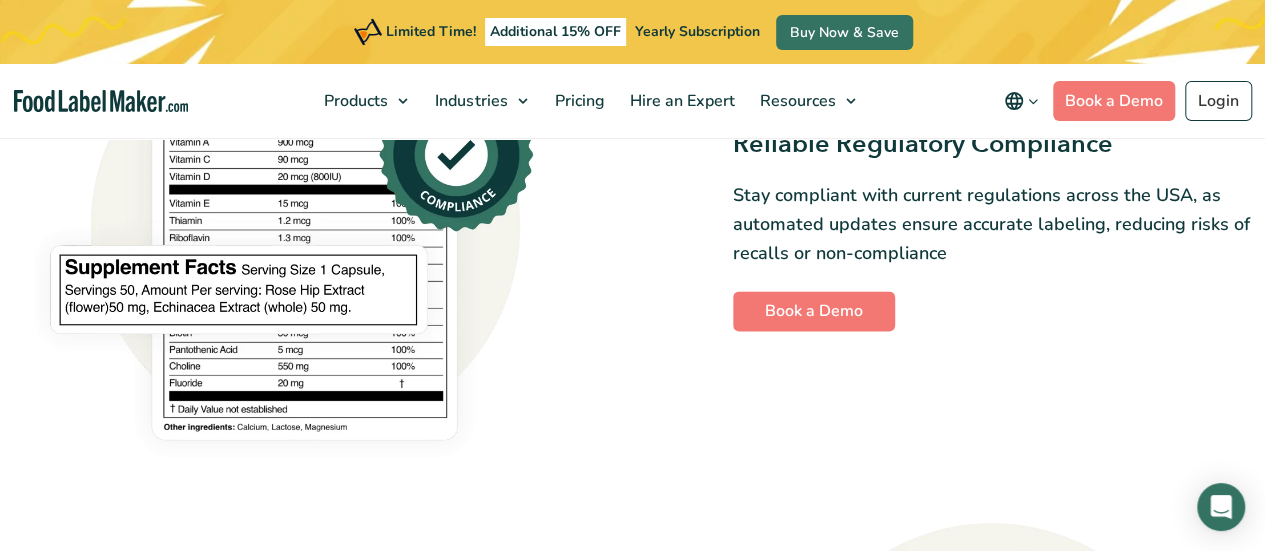 scroll, scrollTop: 1800, scrollLeft: 0, axis: vertical 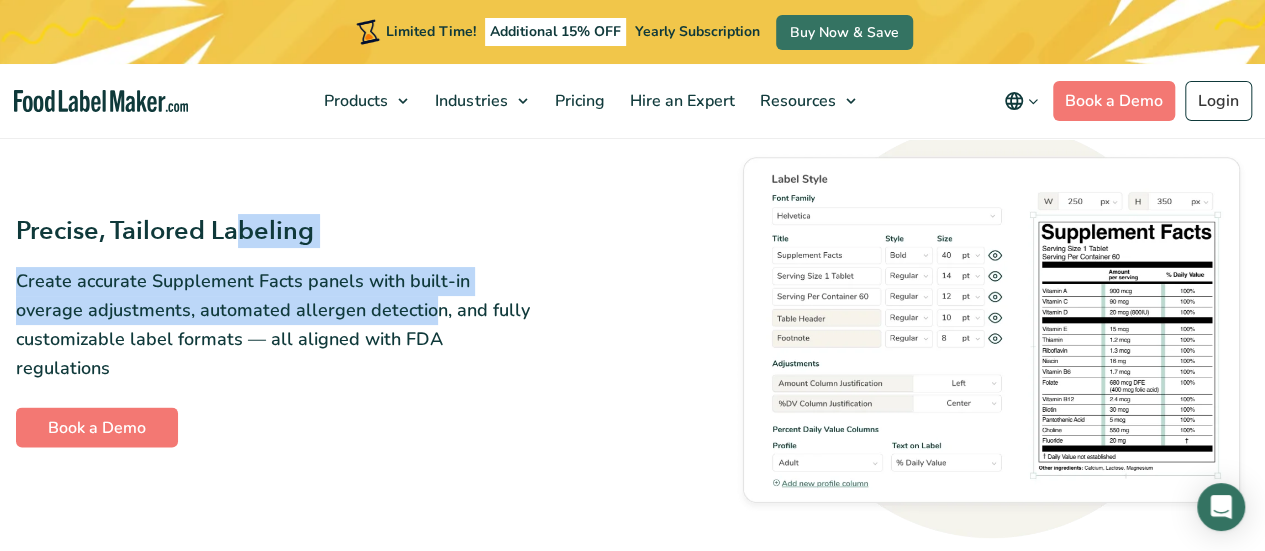 drag, startPoint x: 240, startPoint y: 244, endPoint x: 358, endPoint y: 323, distance: 142.00352 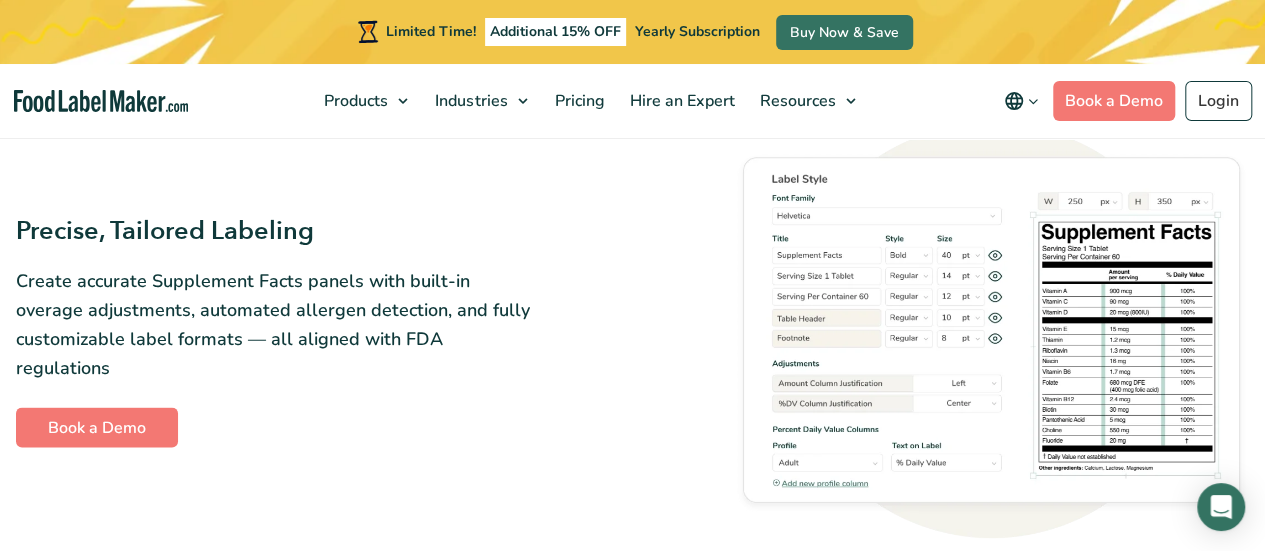 click on "Create accurate Supplement Facts panels with built-in overage adjustments, automated allergen detection, and fully customizable label formats — all aligned with FDA regulations" at bounding box center [274, 324] 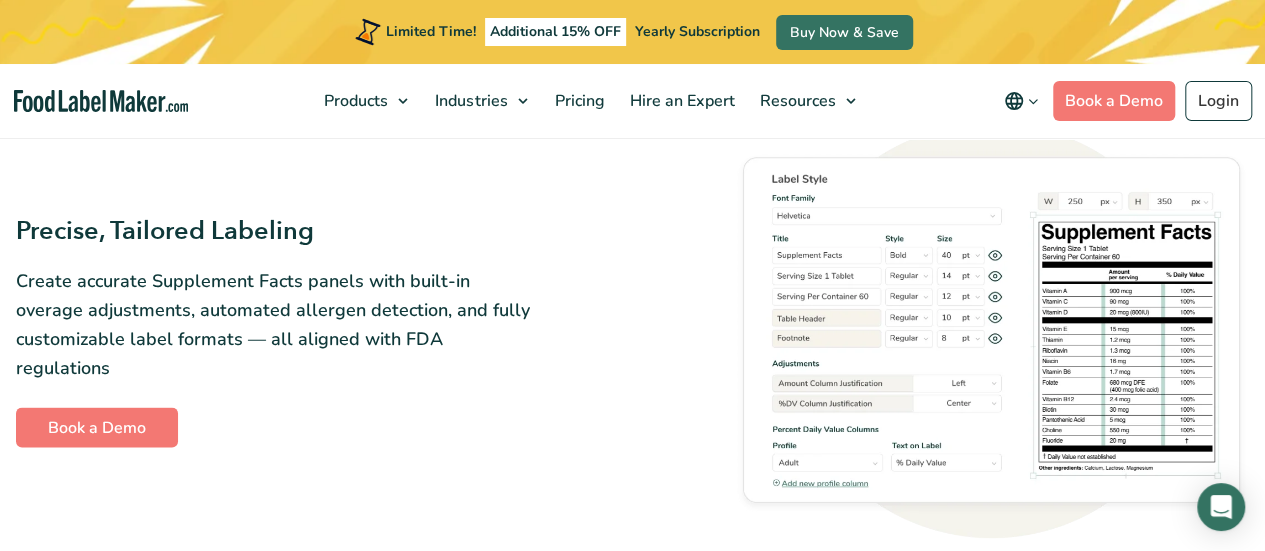 click on "Create accurate Supplement Facts panels with built-in overage adjustments, automated allergen detection, and fully customizable label formats — all aligned with FDA regulations" at bounding box center [274, 324] 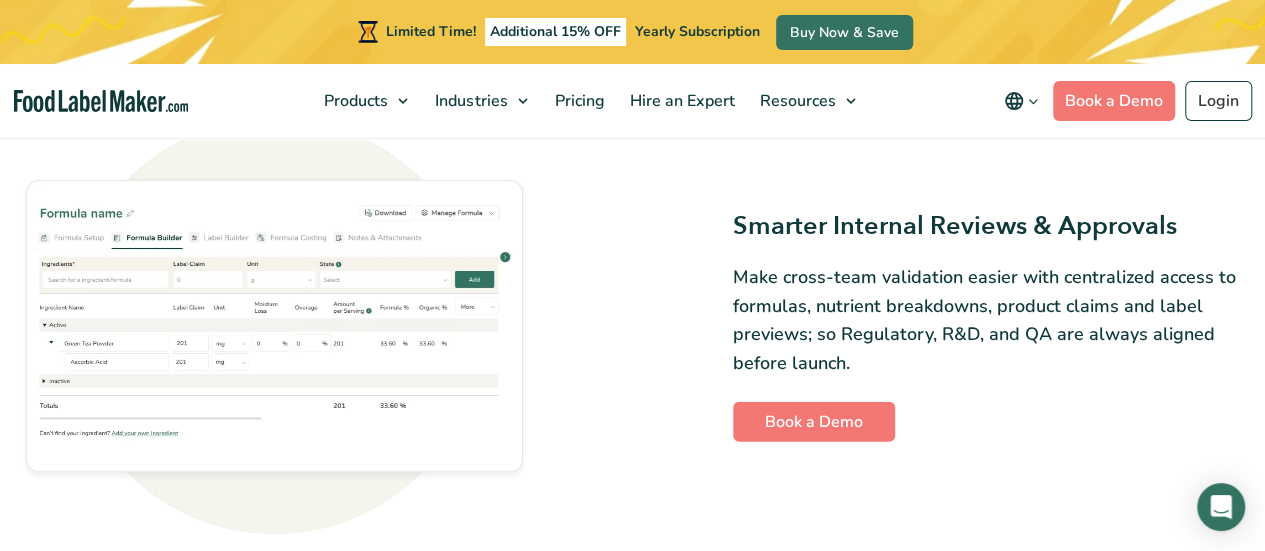 scroll, scrollTop: 2267, scrollLeft: 0, axis: vertical 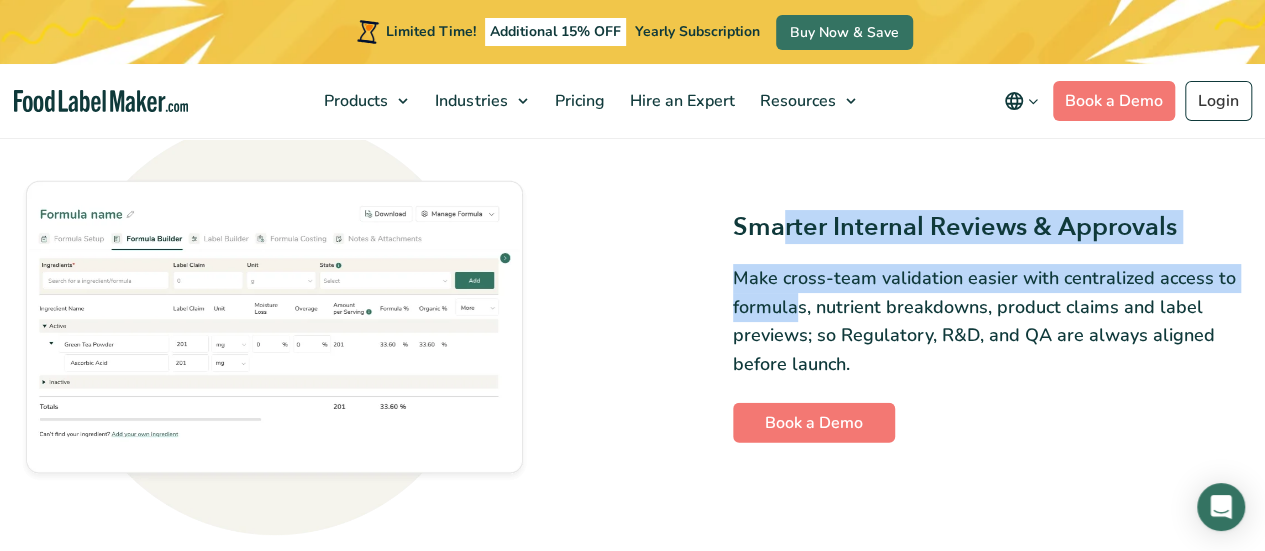 drag, startPoint x: 786, startPoint y: 225, endPoint x: 796, endPoint y: 301, distance: 76.655075 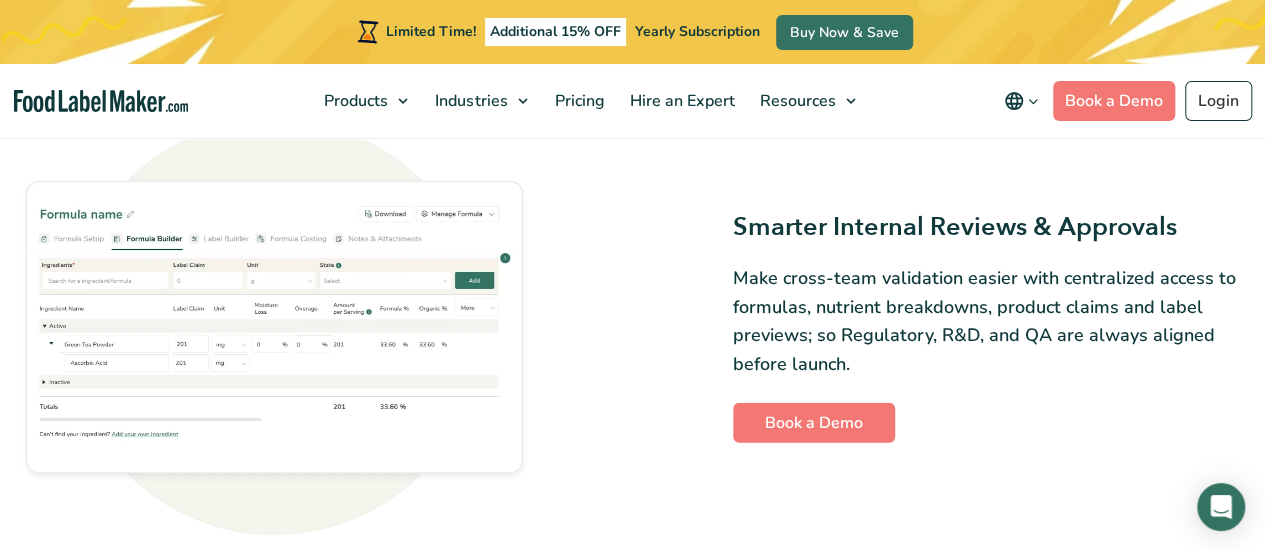 click on "Make cross-team validation easier with centralized access to formulas, nutrient breakdowns, product claims and label previews; so Regulatory, R&D, and QA are always aligned before launch." at bounding box center (991, 321) 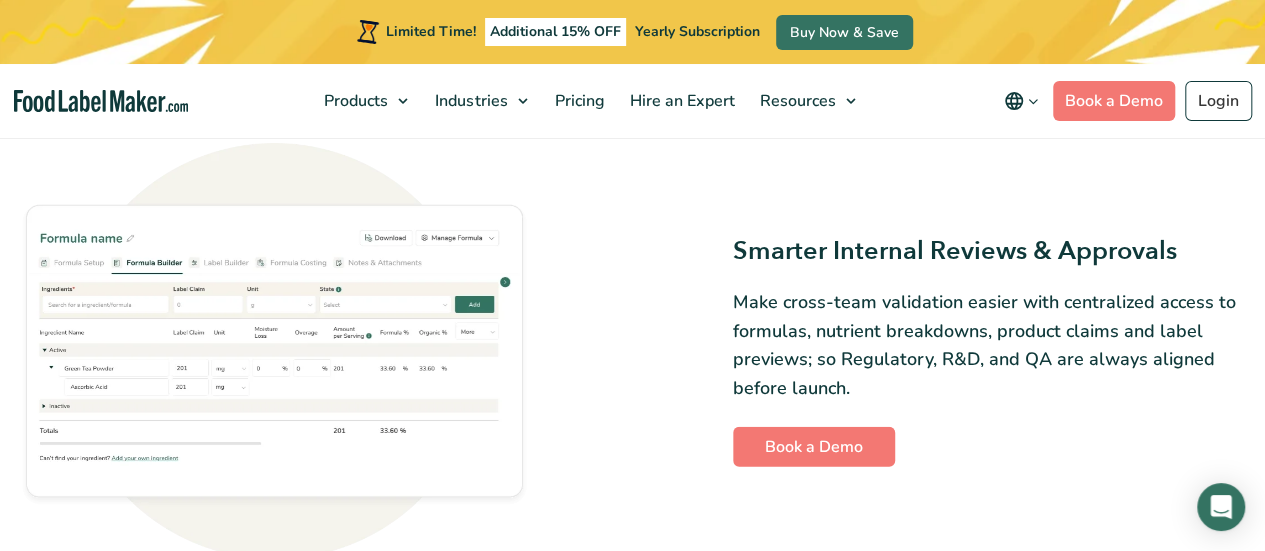 scroll, scrollTop: 2231, scrollLeft: 0, axis: vertical 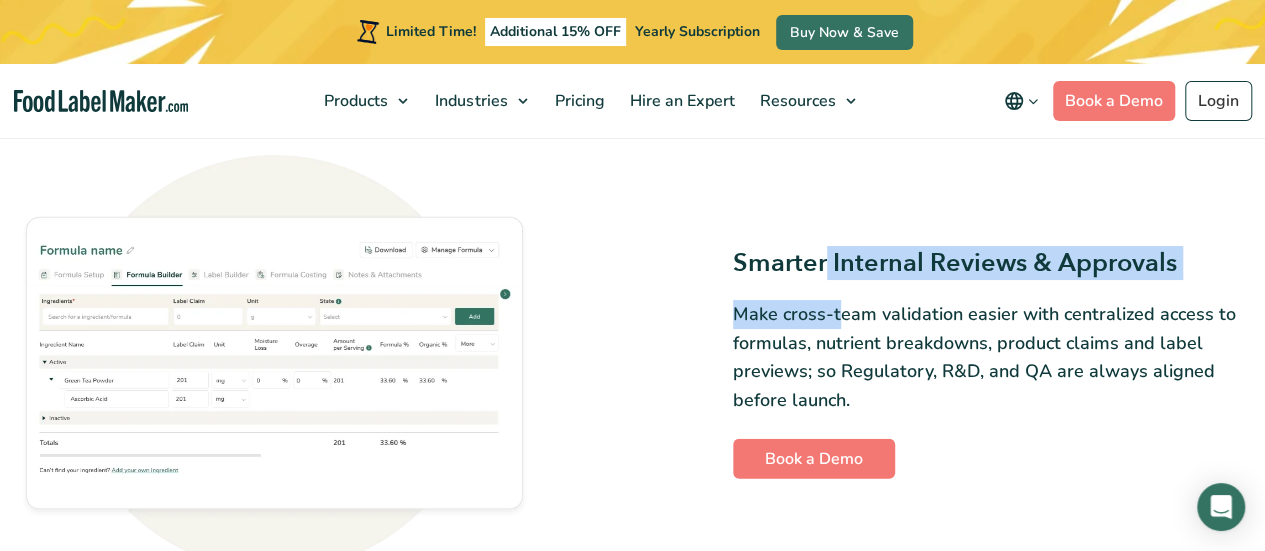 drag, startPoint x: 826, startPoint y: 266, endPoint x: 834, endPoint y: 311, distance: 45.705578 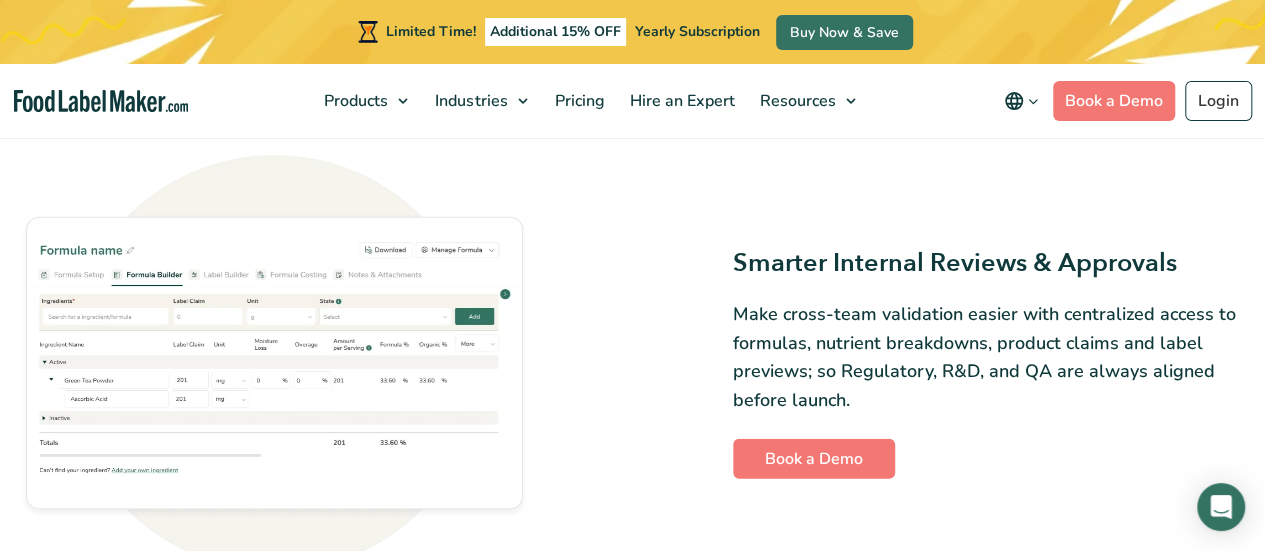 click on "Make cross-team validation easier with centralized access to formulas, nutrient breakdowns, product claims and label previews; so Regulatory, R&D, and QA are always aligned before launch." at bounding box center [991, 357] 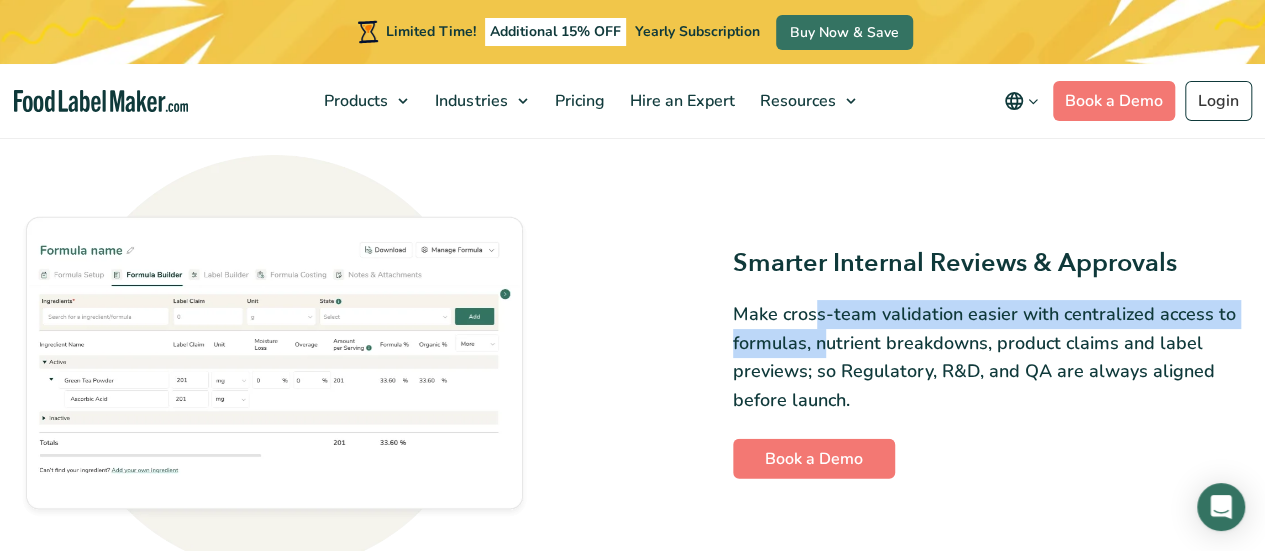 drag, startPoint x: 812, startPoint y: 308, endPoint x: 825, endPoint y: 343, distance: 37.336308 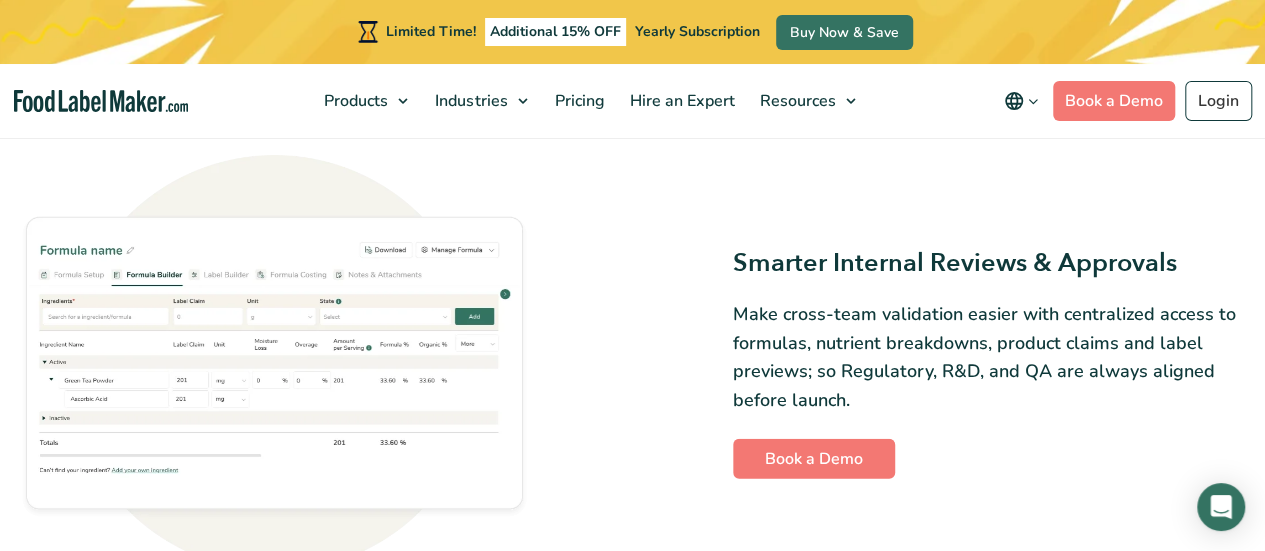 click on "Make cross-team validation easier with centralized access to formulas, nutrient breakdowns, product claims and label previews; so Regulatory, R&D, and QA are always aligned before launch." at bounding box center [991, 357] 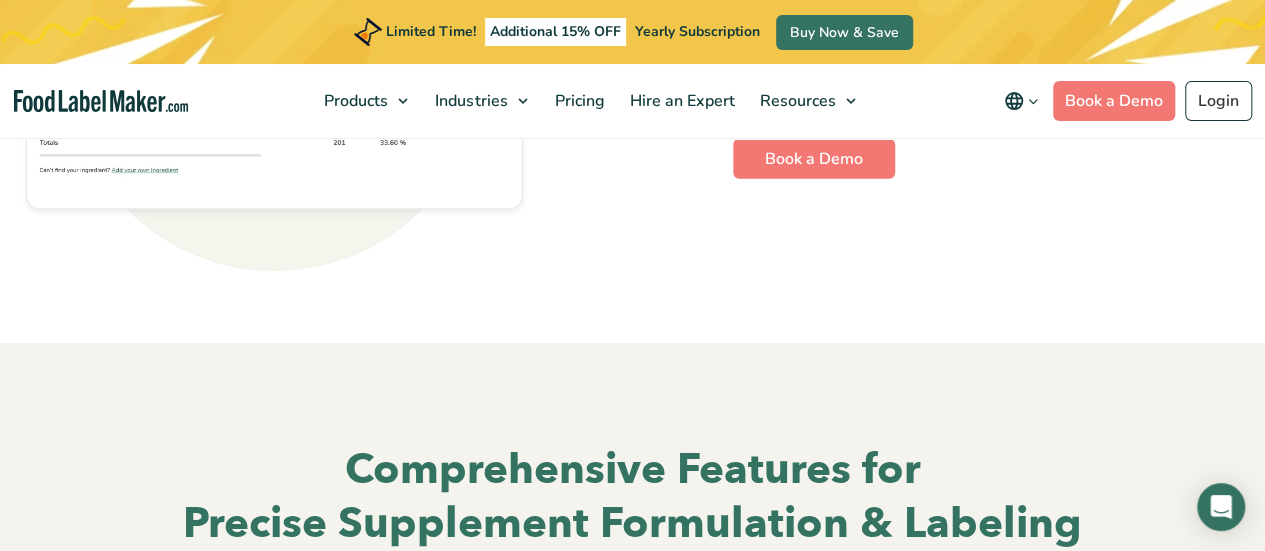 scroll, scrollTop: 2731, scrollLeft: 0, axis: vertical 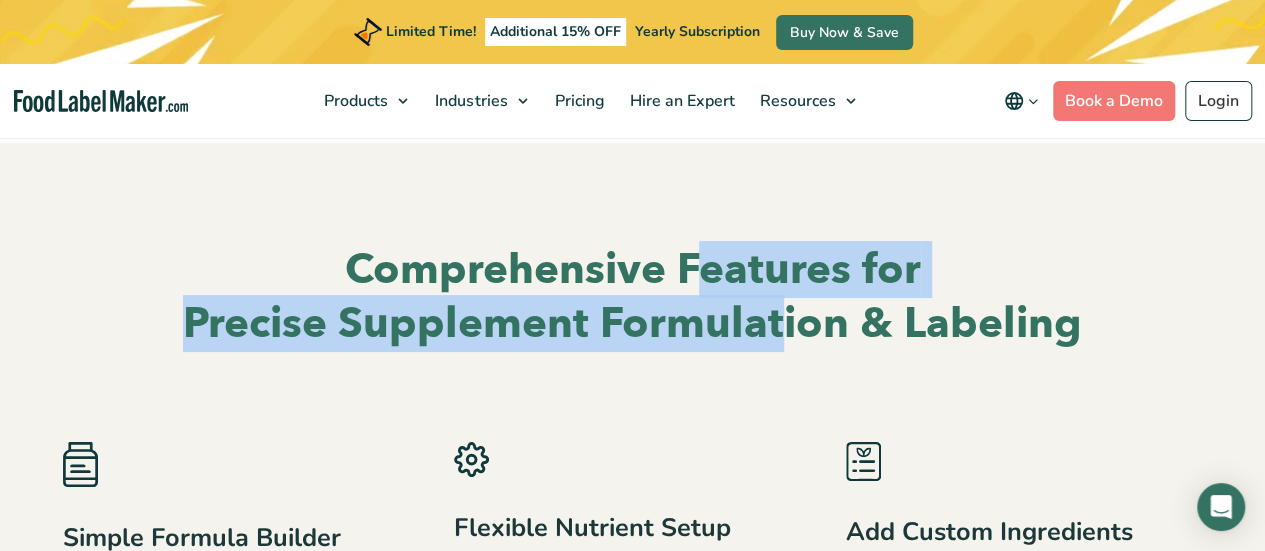 drag, startPoint x: 688, startPoint y: 285, endPoint x: 787, endPoint y: 303, distance: 100.62306 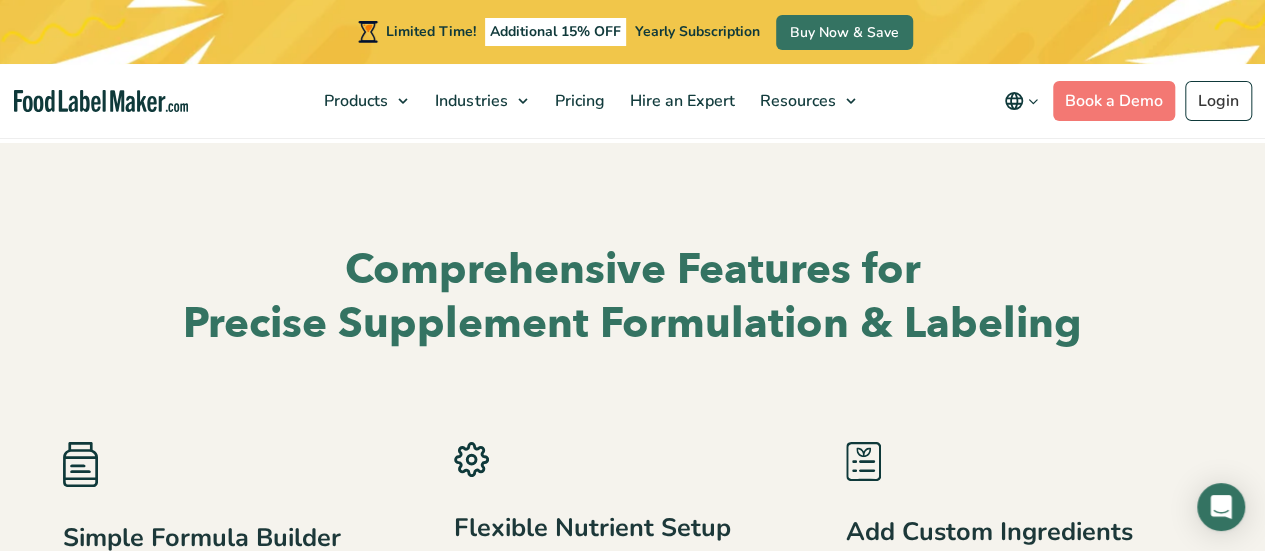 click on "Comprehensive Features for  Precise Supplement Formulation & Labeling" at bounding box center [633, 297] 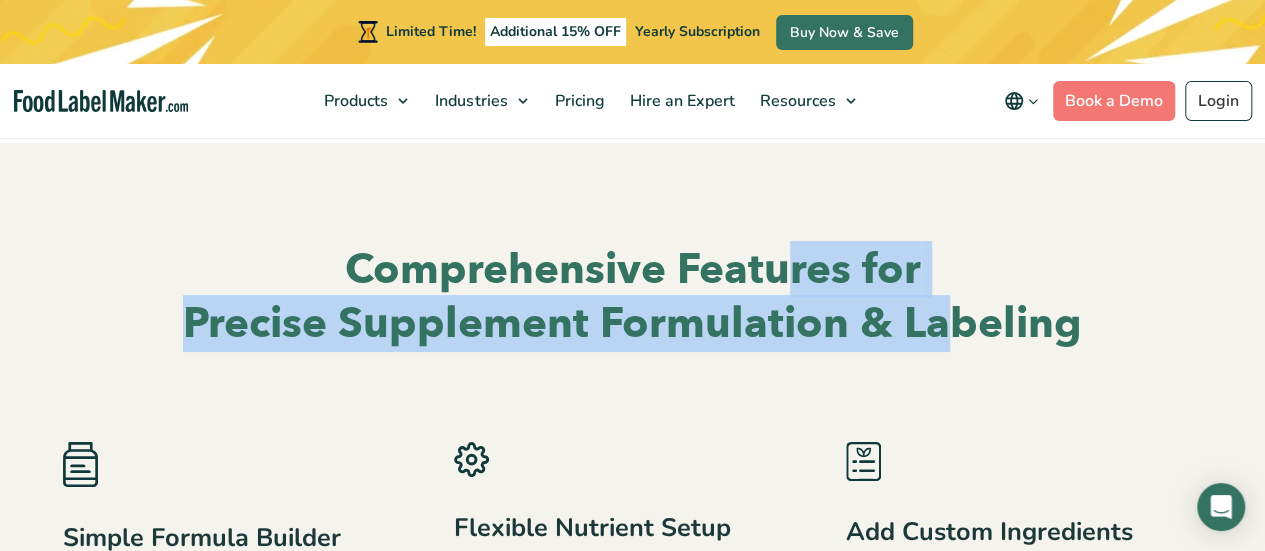 drag, startPoint x: 946, startPoint y: 316, endPoint x: 796, endPoint y: 253, distance: 162.69296 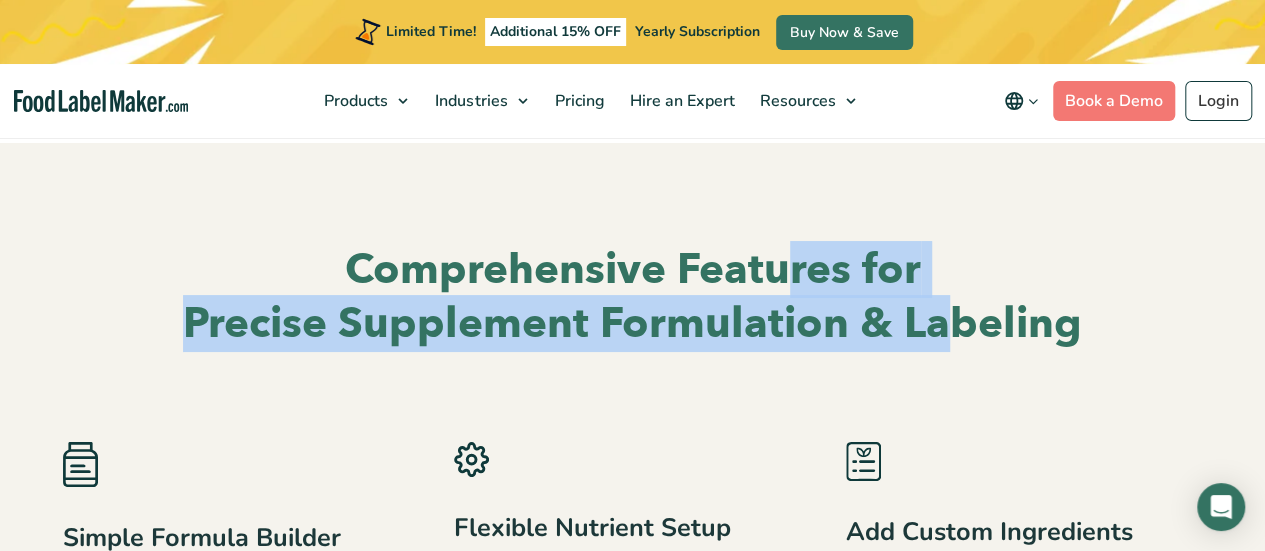 click on "Comprehensive Features for  Precise Supplement Formulation & Labeling" at bounding box center [633, 297] 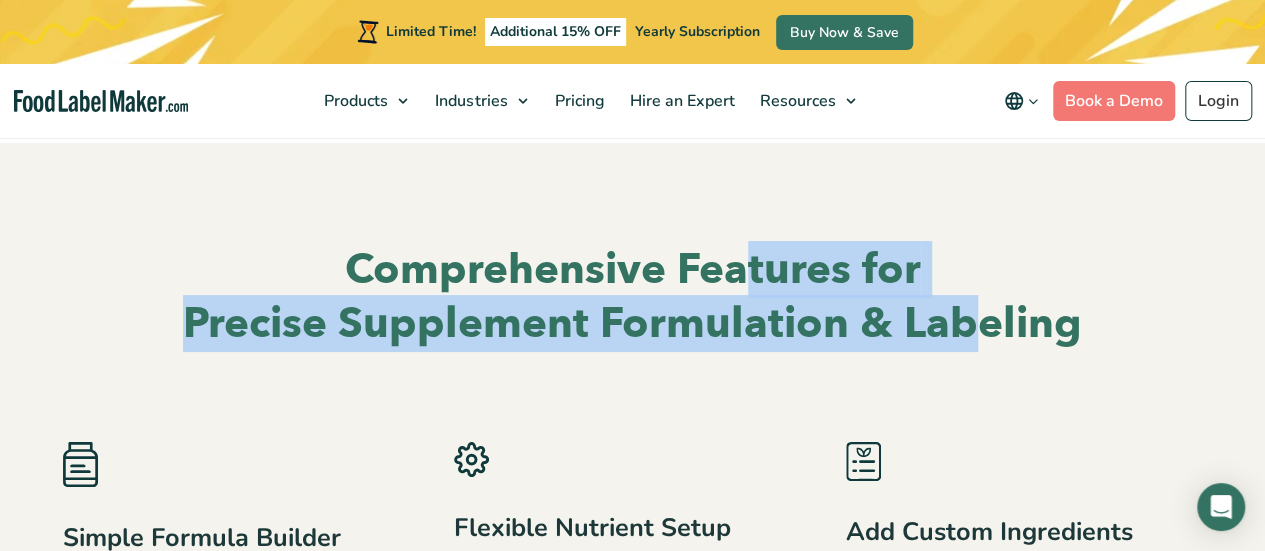 drag, startPoint x: 980, startPoint y: 331, endPoint x: 744, endPoint y: 269, distance: 244.0082 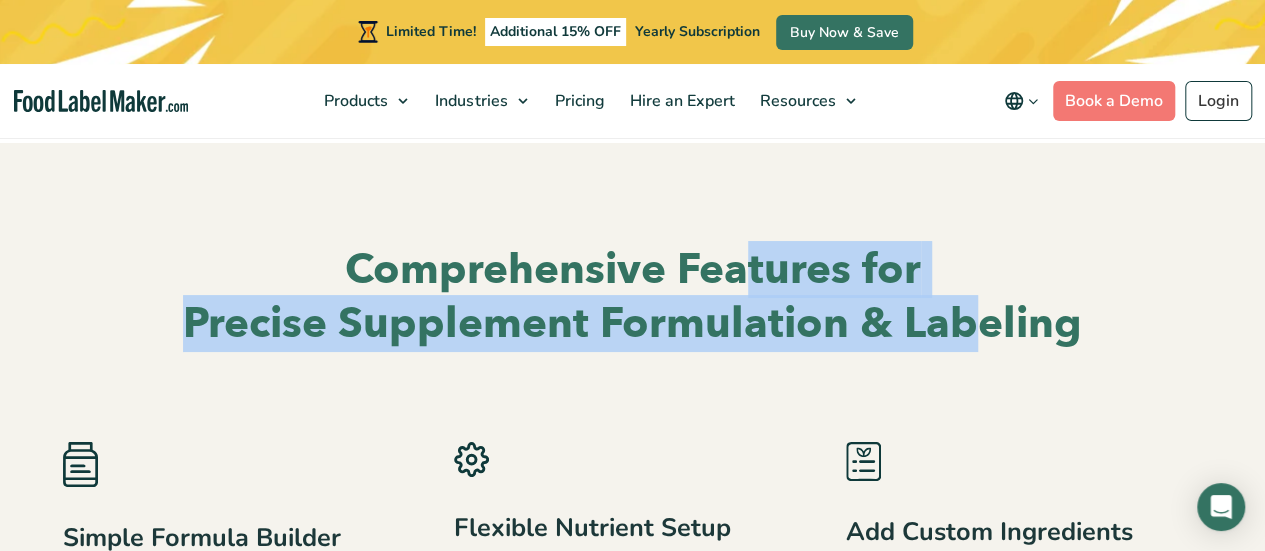click on "Comprehensive Features for  Precise Supplement Formulation & Labeling" at bounding box center [633, 297] 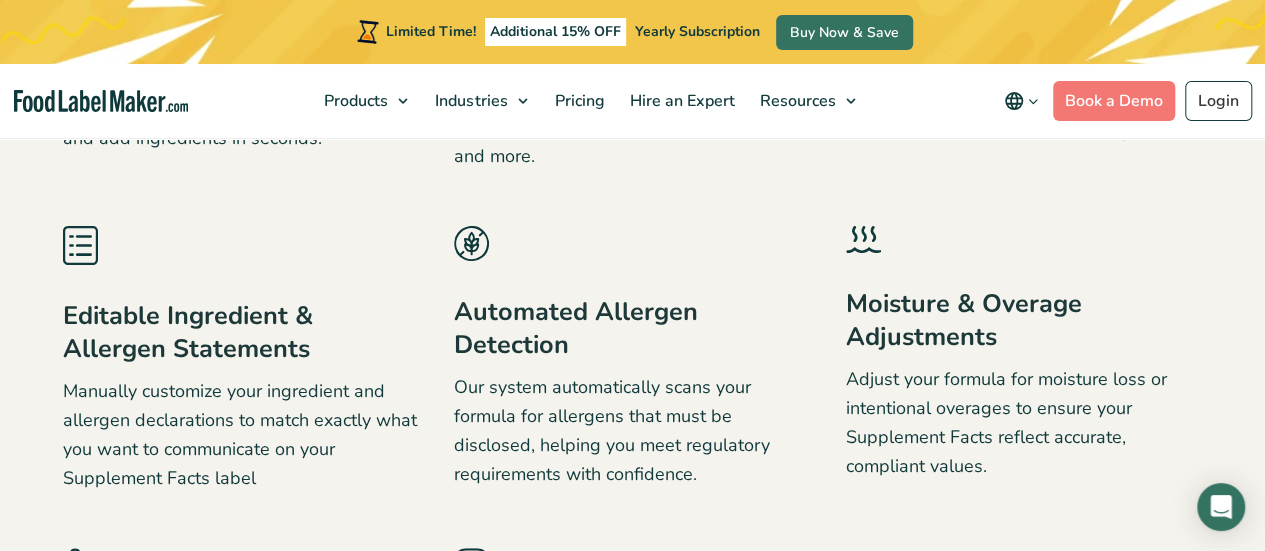 scroll, scrollTop: 3331, scrollLeft: 0, axis: vertical 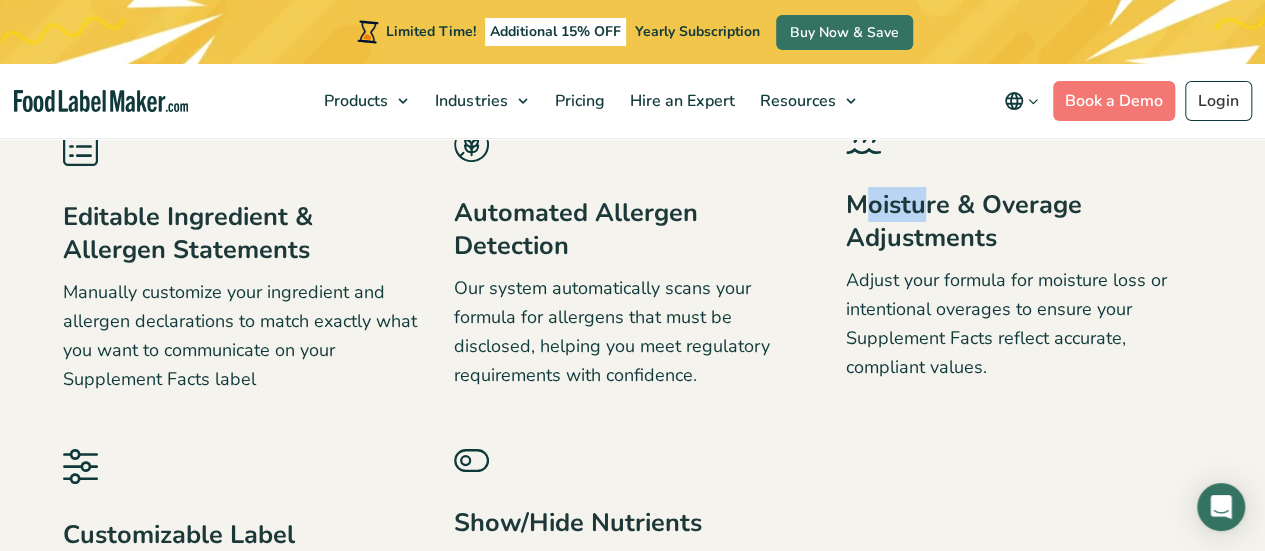 drag, startPoint x: 866, startPoint y: 199, endPoint x: 921, endPoint y: 221, distance: 59.236813 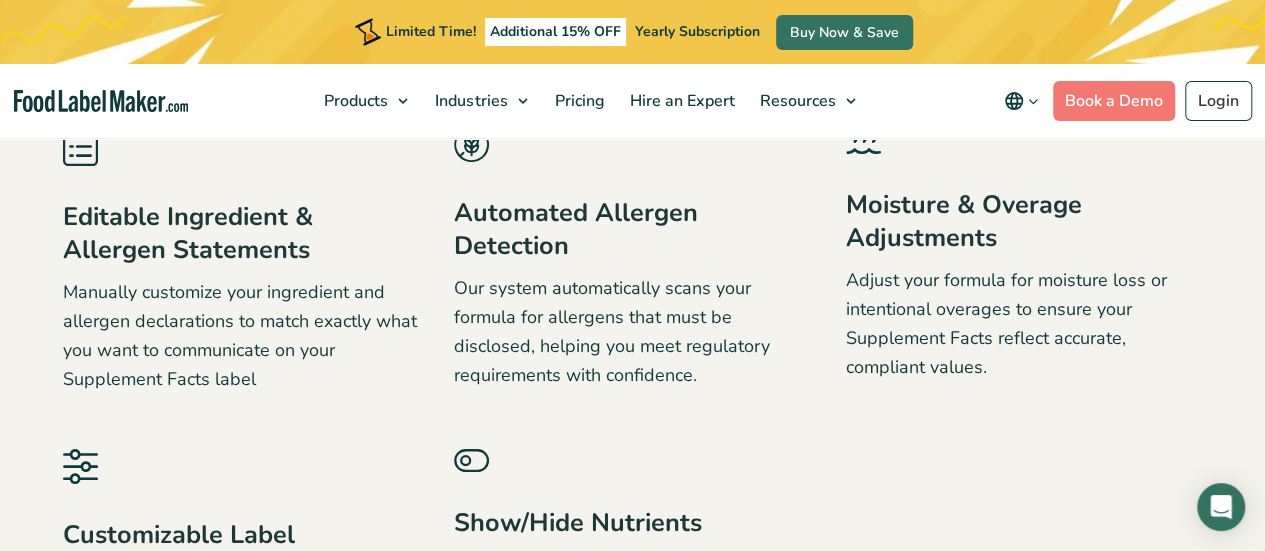 click on "Adjust your formula for moisture loss or intentional overages to ensure your Supplement Facts reflect accurate, compliant values." at bounding box center (1024, 323) 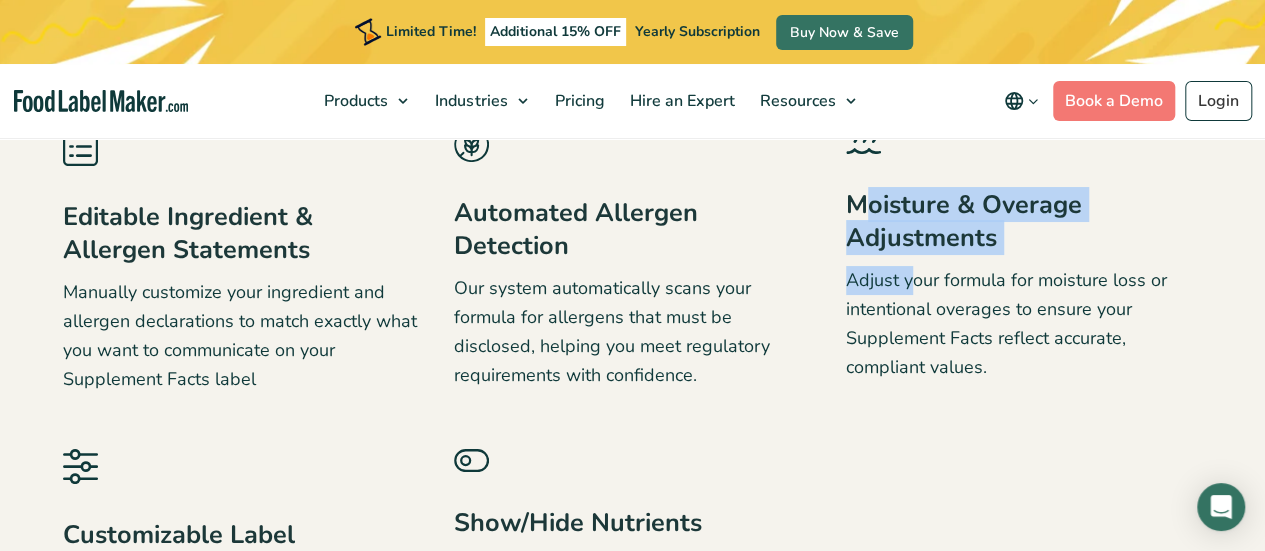 drag, startPoint x: 872, startPoint y: 210, endPoint x: 913, endPoint y: 295, distance: 94.371605 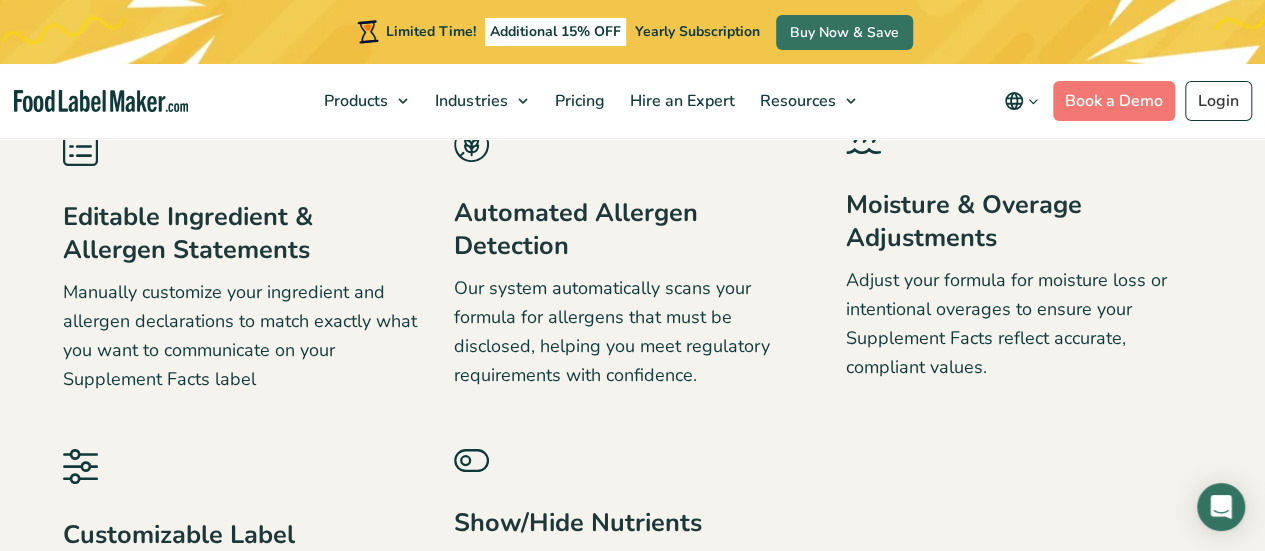 click on "Adjust your formula for moisture loss or intentional overages to ensure your Supplement Facts reflect accurate, compliant values." at bounding box center [1024, 323] 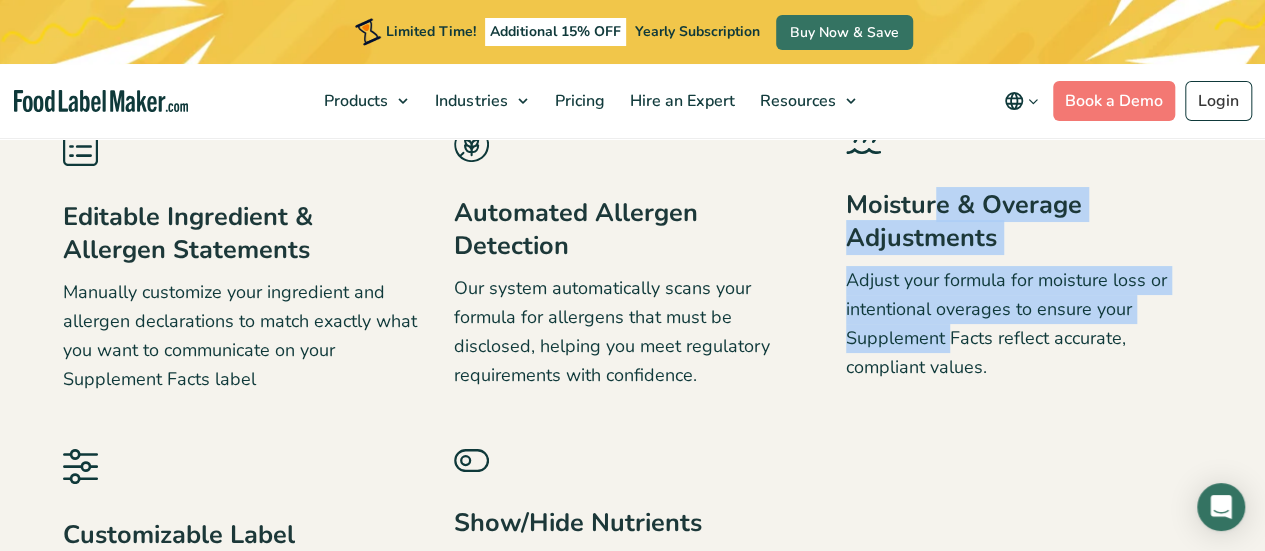 drag, startPoint x: 950, startPoint y: 343, endPoint x: 932, endPoint y: 202, distance: 142.14429 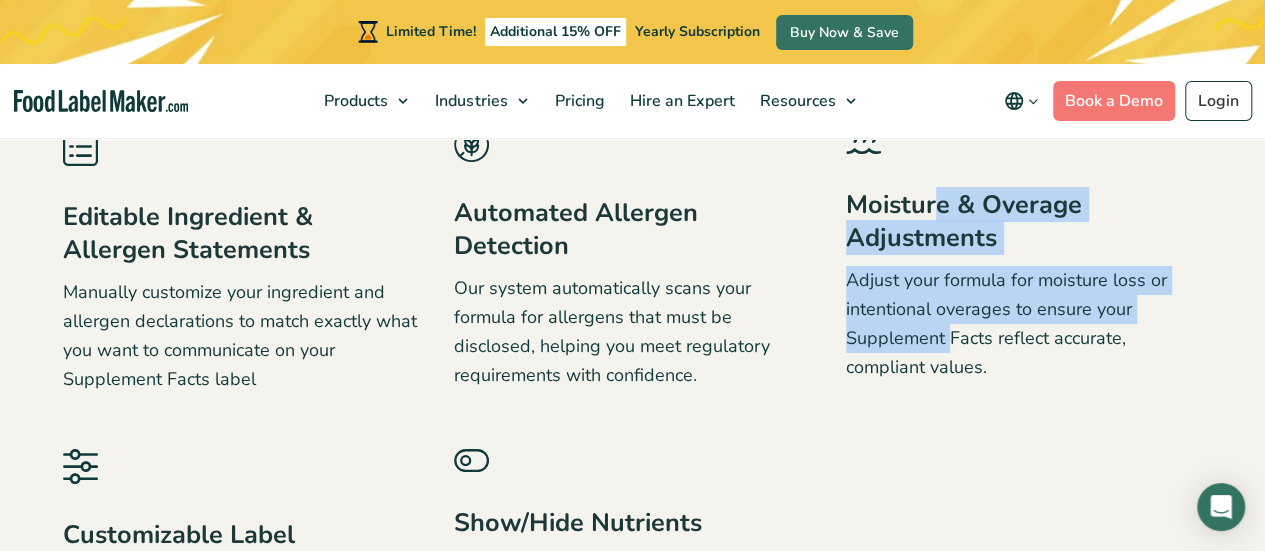 click on "Adjust your formula for moisture loss or intentional overages to ensure your Supplement Facts reflect accurate, compliant values." at bounding box center (1024, 323) 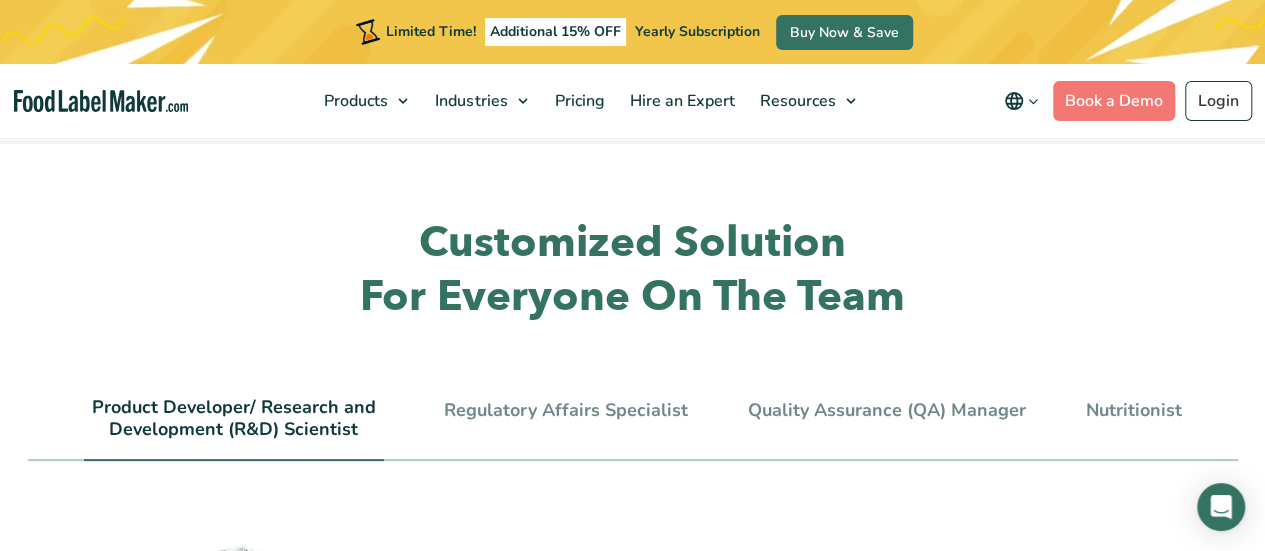 scroll, scrollTop: 4220, scrollLeft: 0, axis: vertical 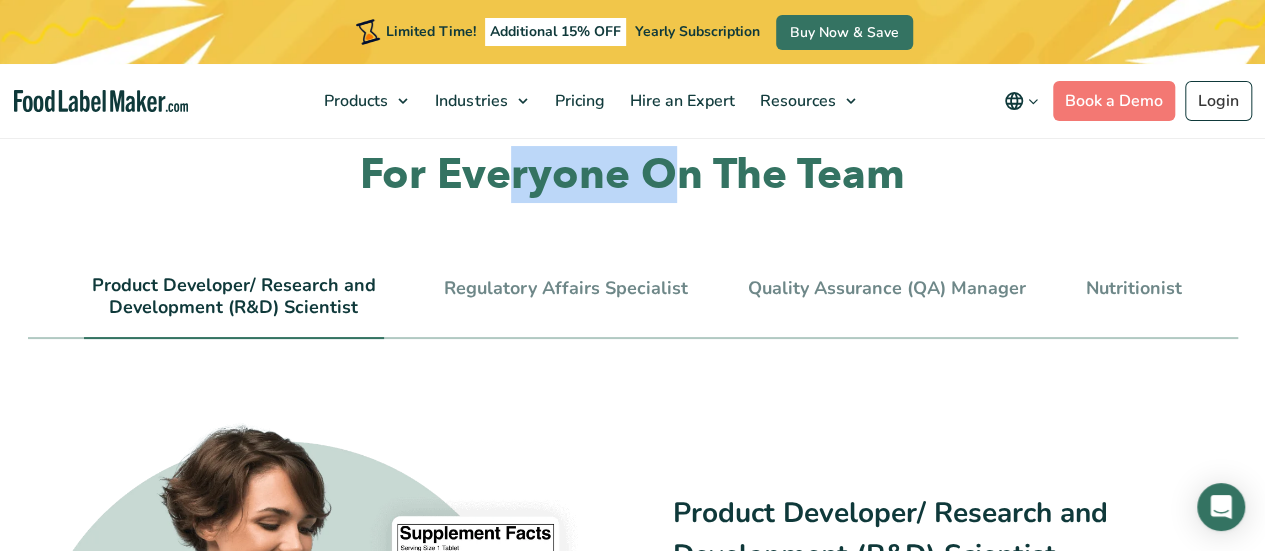 drag, startPoint x: 514, startPoint y: 173, endPoint x: 683, endPoint y: 187, distance: 169.57889 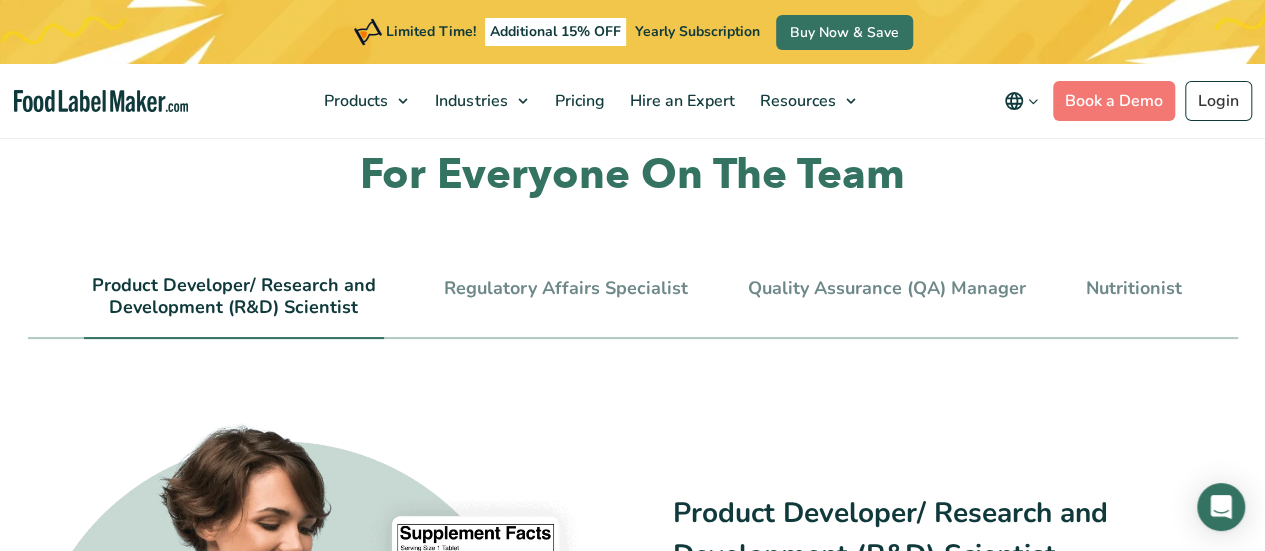 click on "Customized Solution  For Everyone On The Team" at bounding box center [633, 148] 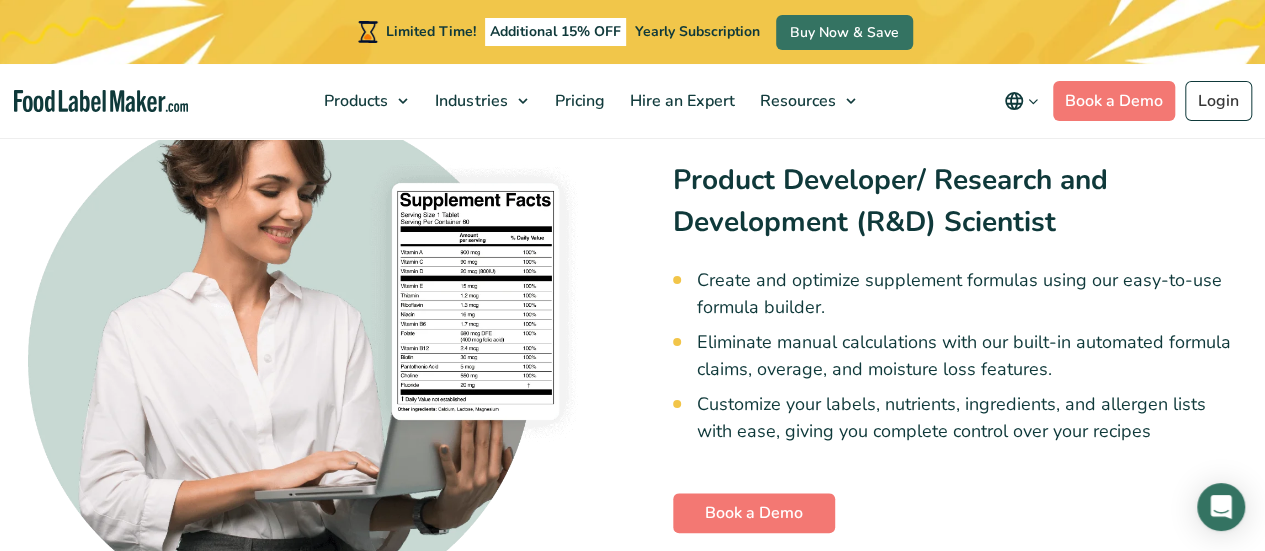 scroll, scrollTop: 4552, scrollLeft: 0, axis: vertical 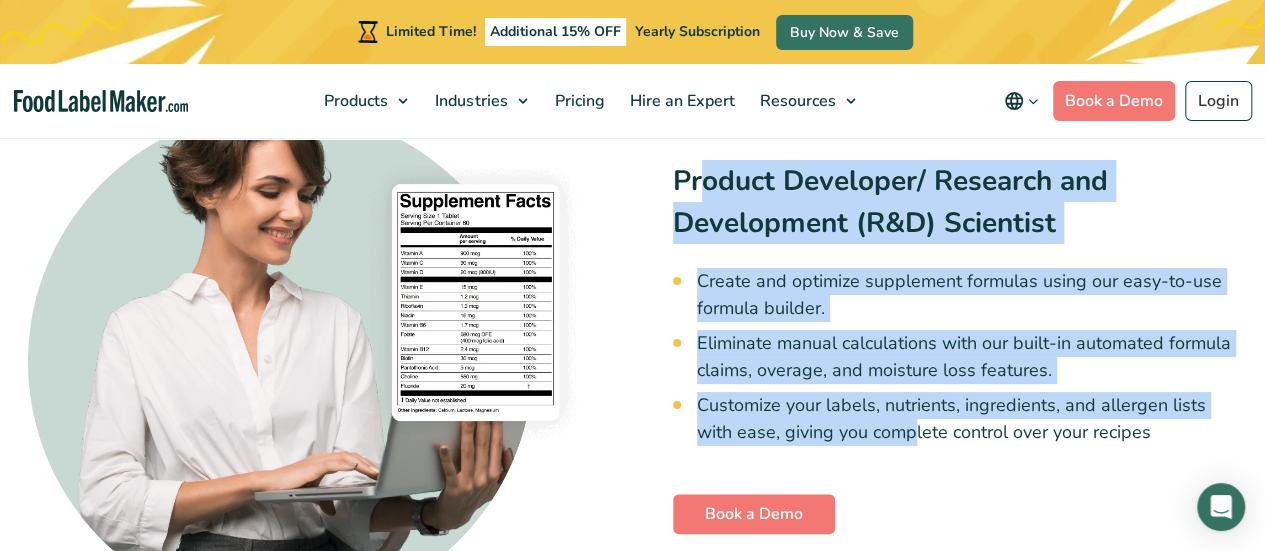 drag, startPoint x: 703, startPoint y: 175, endPoint x: 916, endPoint y: 443, distance: 342.33463 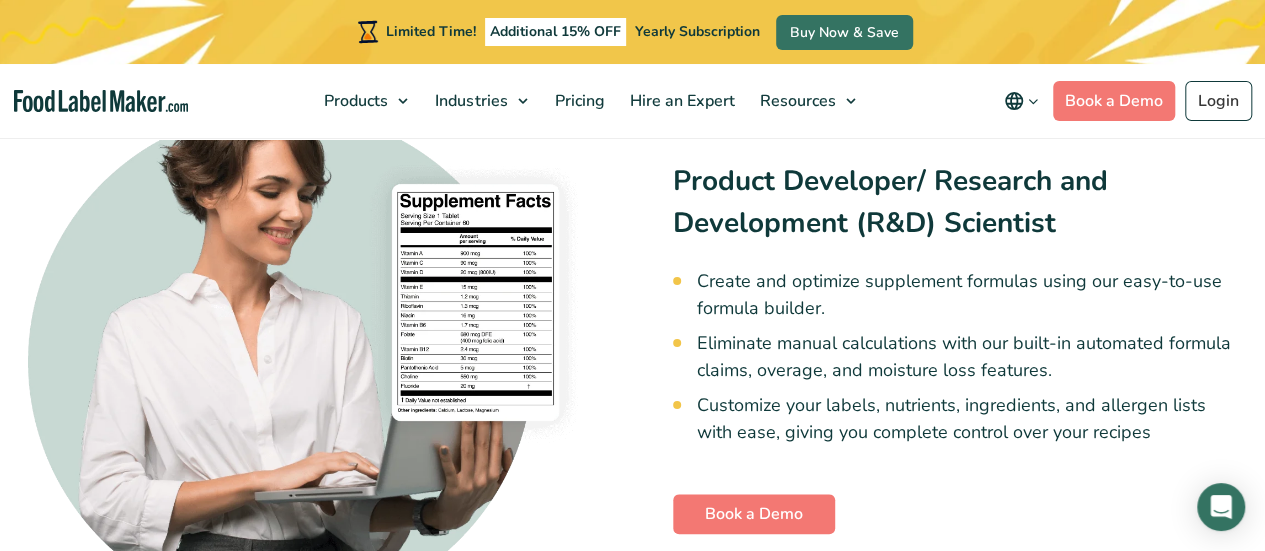 click on "Customize your labels, nutrients, ingredients, and allergen lists with ease, giving you complete control over your recipes" at bounding box center [967, 419] 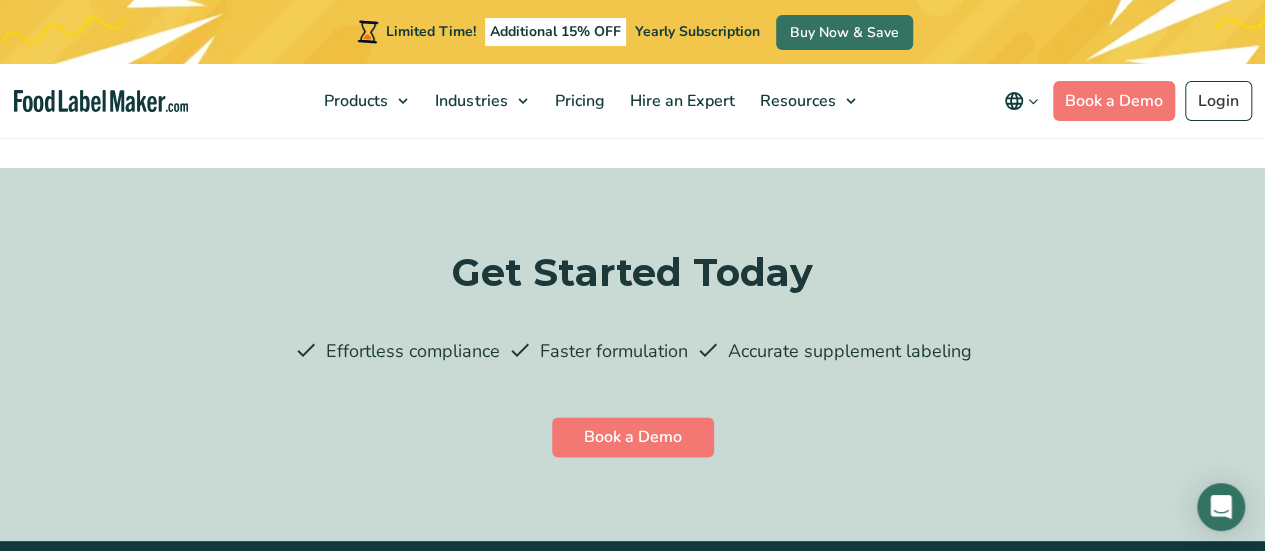 scroll, scrollTop: 5106, scrollLeft: 0, axis: vertical 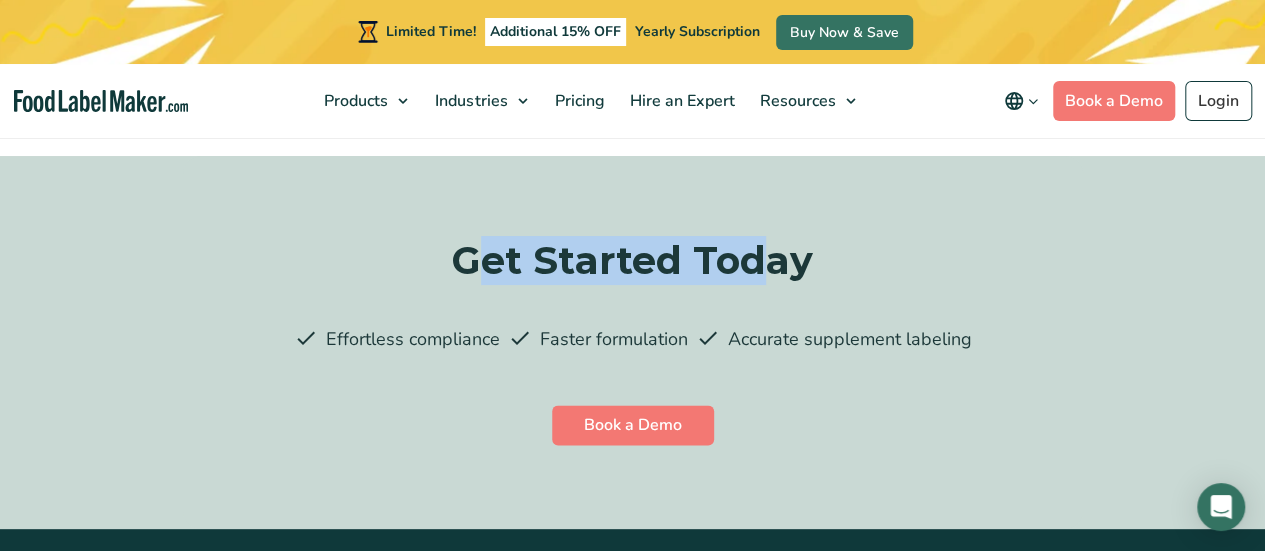 drag, startPoint x: 478, startPoint y: 271, endPoint x: 768, endPoint y: 270, distance: 290.0017 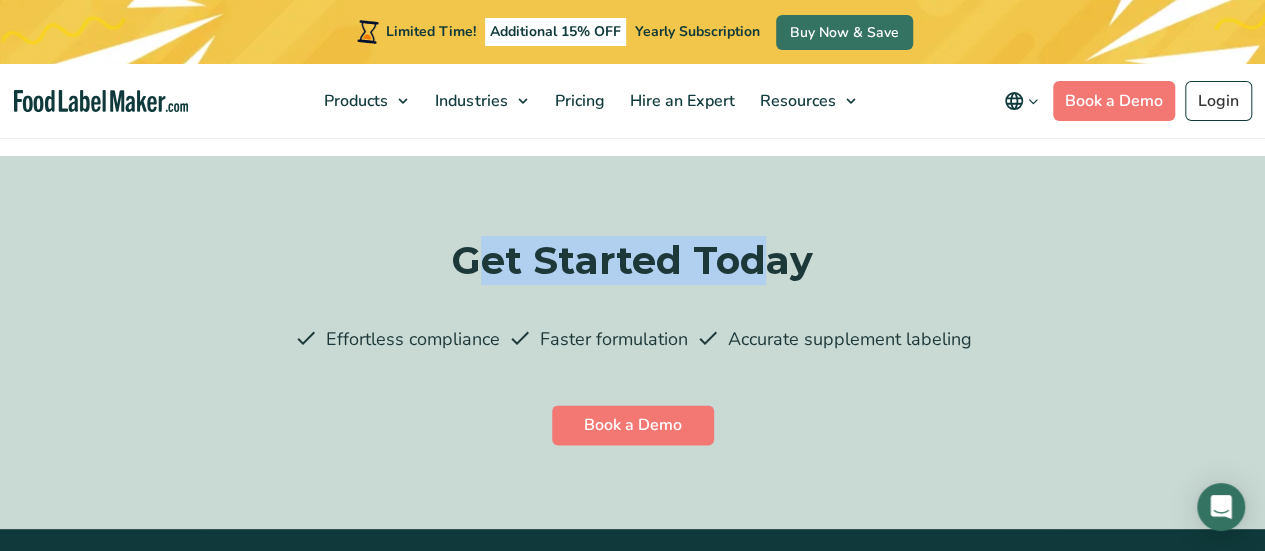 click on "Get Started Today" at bounding box center (633, 260) 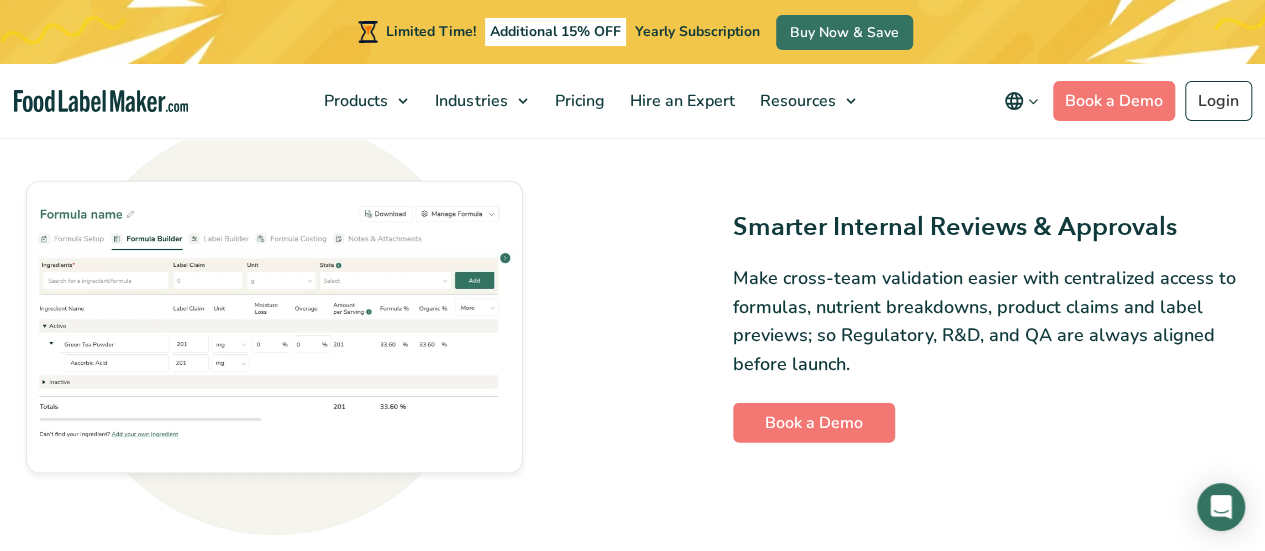 scroll, scrollTop: 2263, scrollLeft: 0, axis: vertical 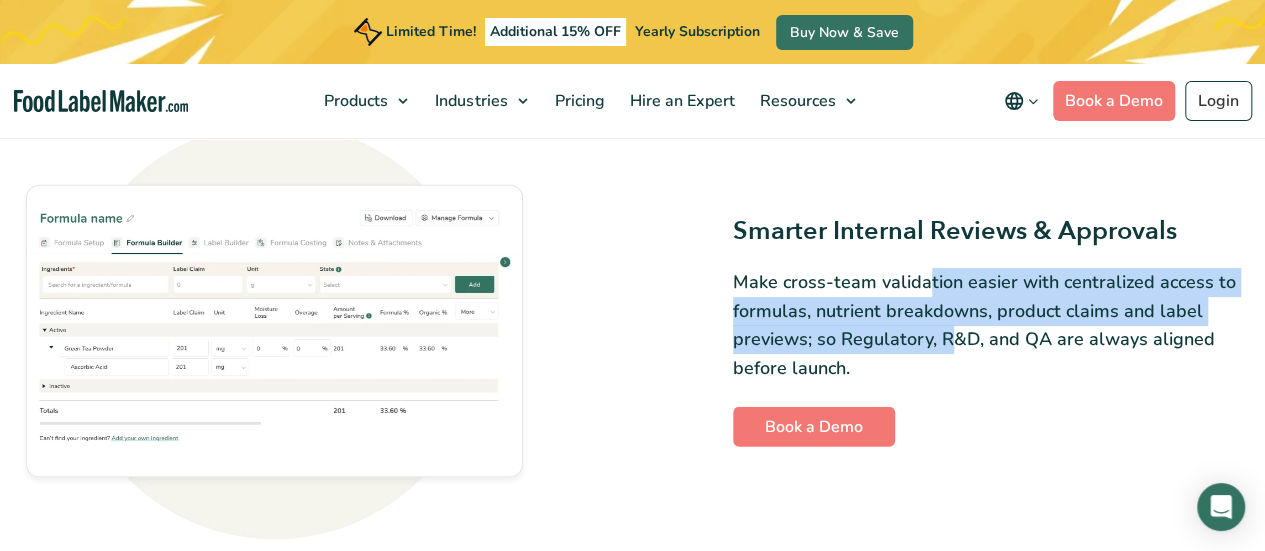 drag, startPoint x: 923, startPoint y: 288, endPoint x: 956, endPoint y: 329, distance: 52.63079 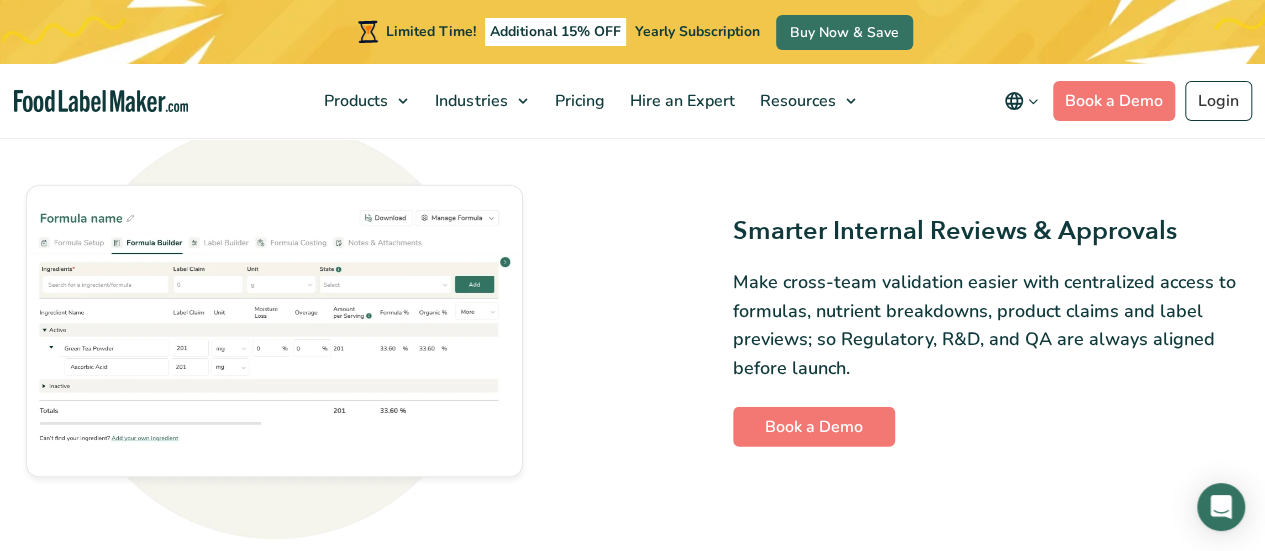 click on "Make cross-team validation easier with centralized access to formulas, nutrient breakdowns, product claims and label previews; so Regulatory, R&D, and QA are always aligned before launch." at bounding box center [991, 325] 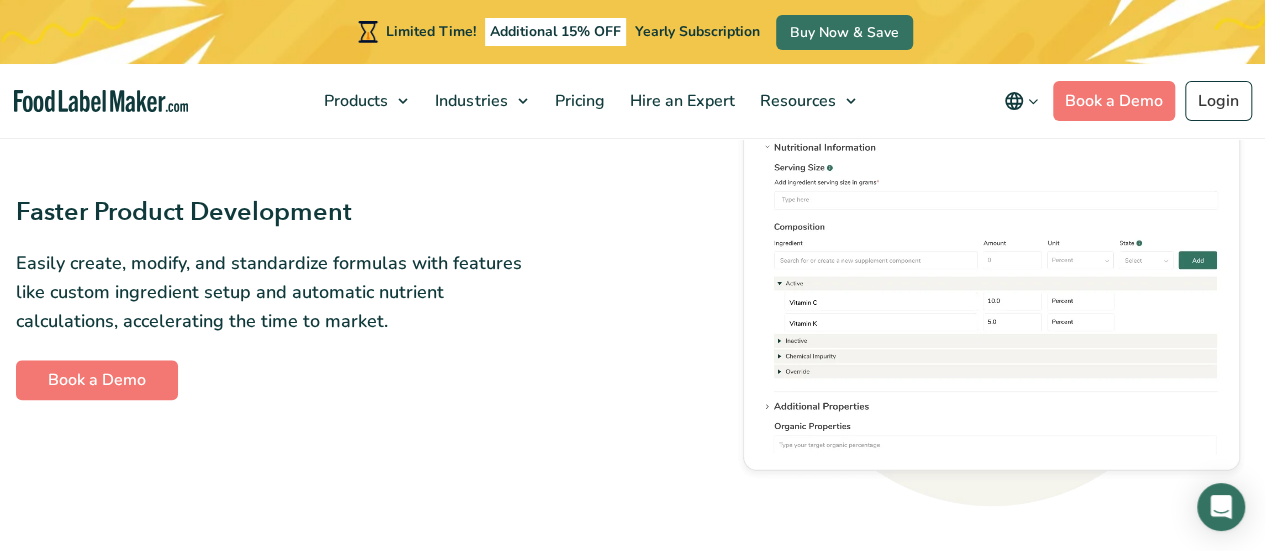 scroll, scrollTop: 800, scrollLeft: 0, axis: vertical 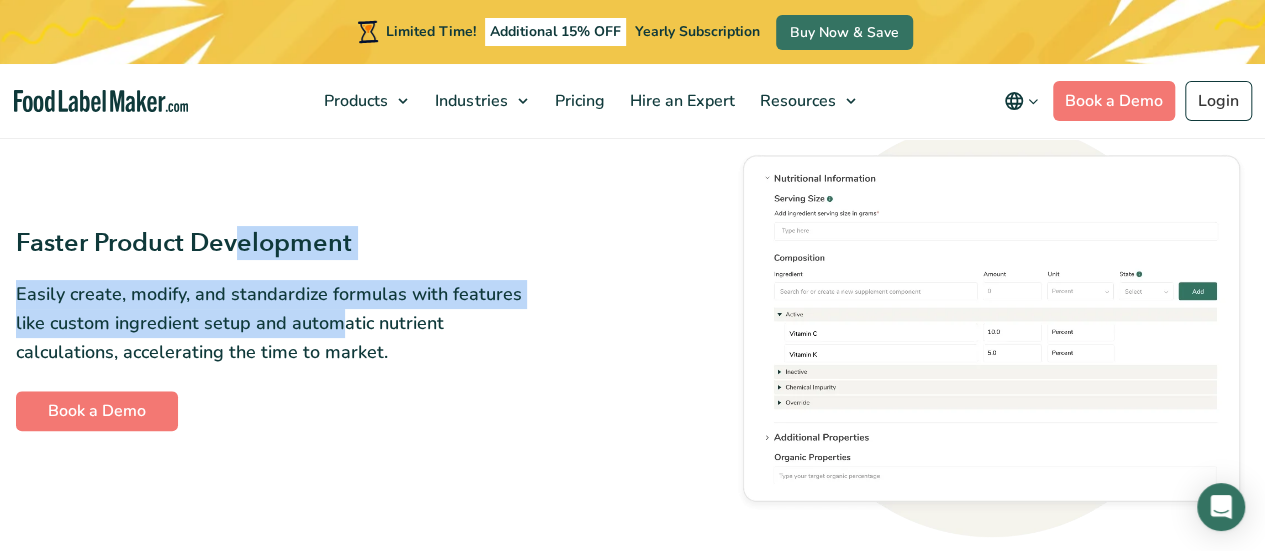 drag, startPoint x: 232, startPoint y: 243, endPoint x: 344, endPoint y: 315, distance: 133.14653 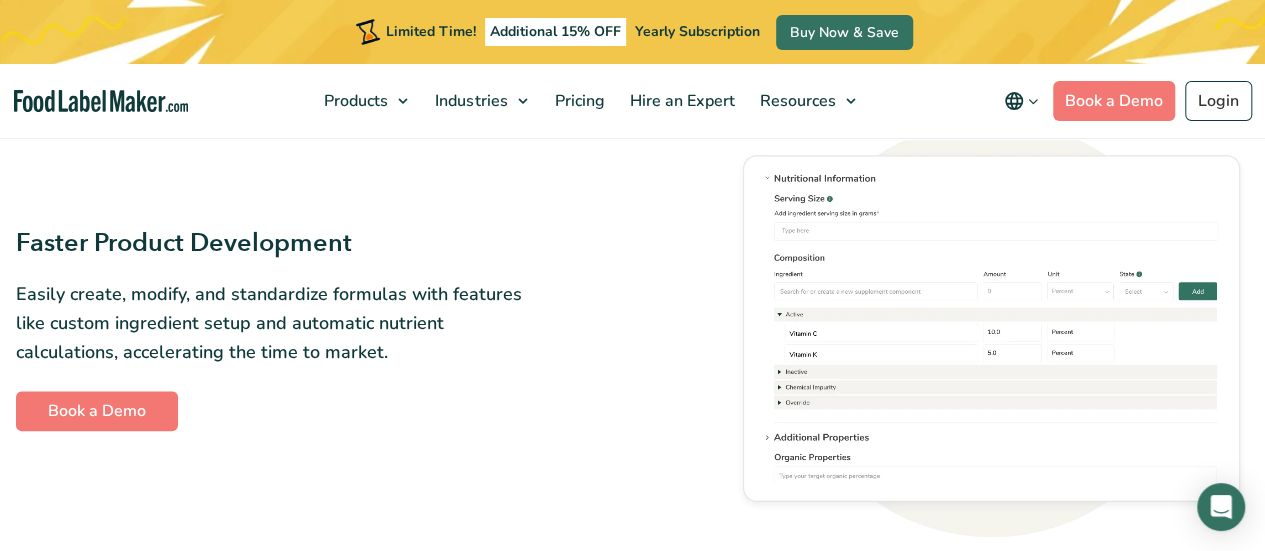 click on "Easily create, modify, and standardize formulas with features like custom ingredient setup and automatic nutrient calculations, accelerating the time to market." at bounding box center (274, 323) 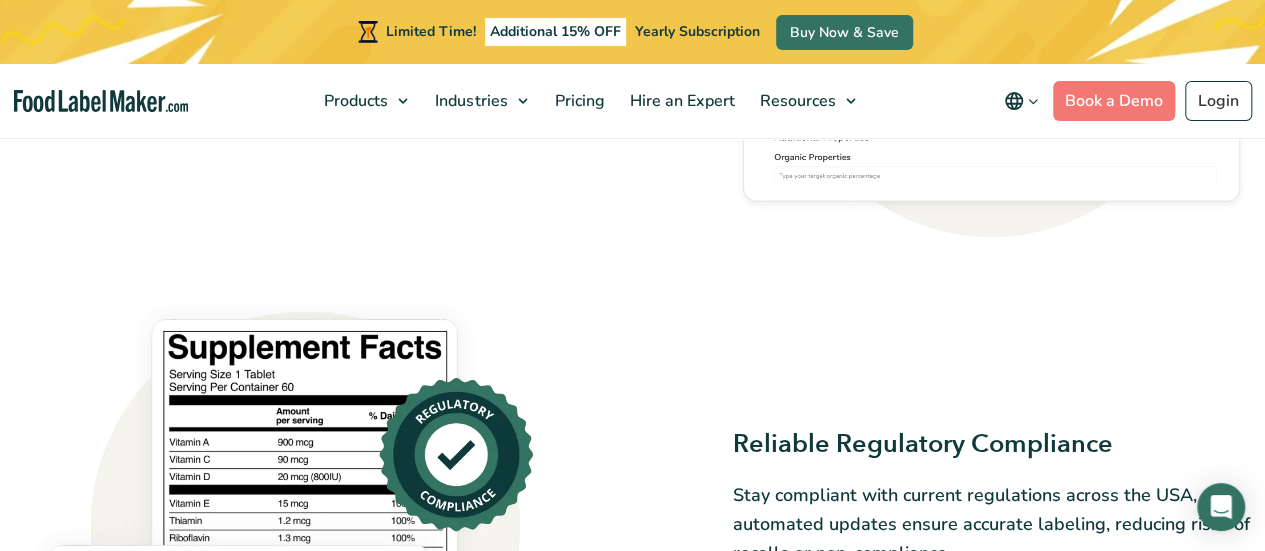scroll, scrollTop: 1200, scrollLeft: 0, axis: vertical 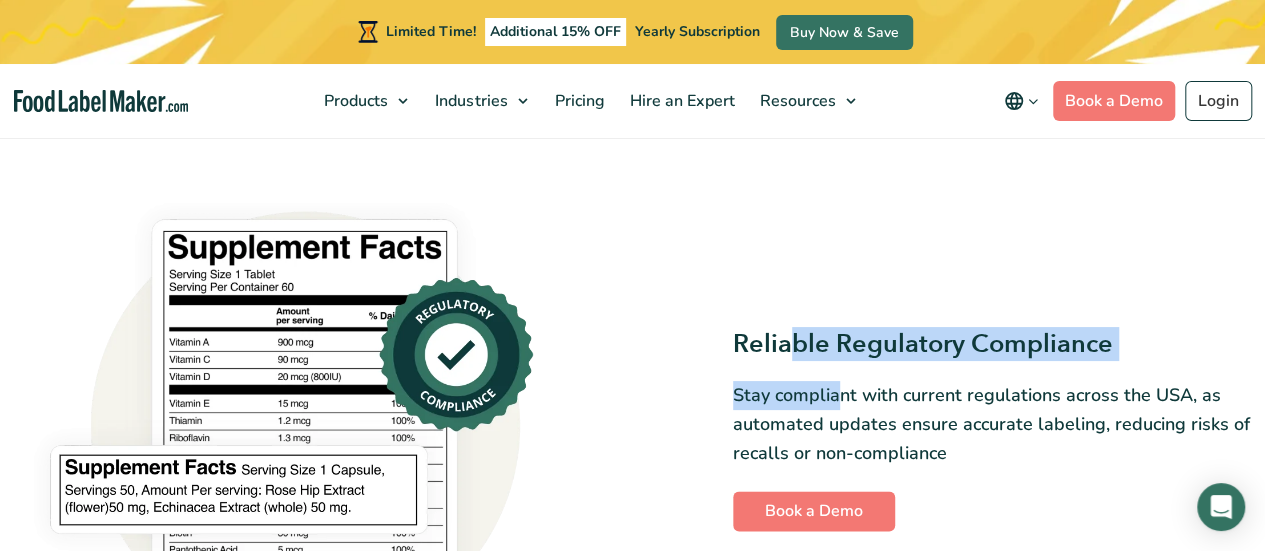 drag, startPoint x: 797, startPoint y: 349, endPoint x: 836, endPoint y: 389, distance: 55.86591 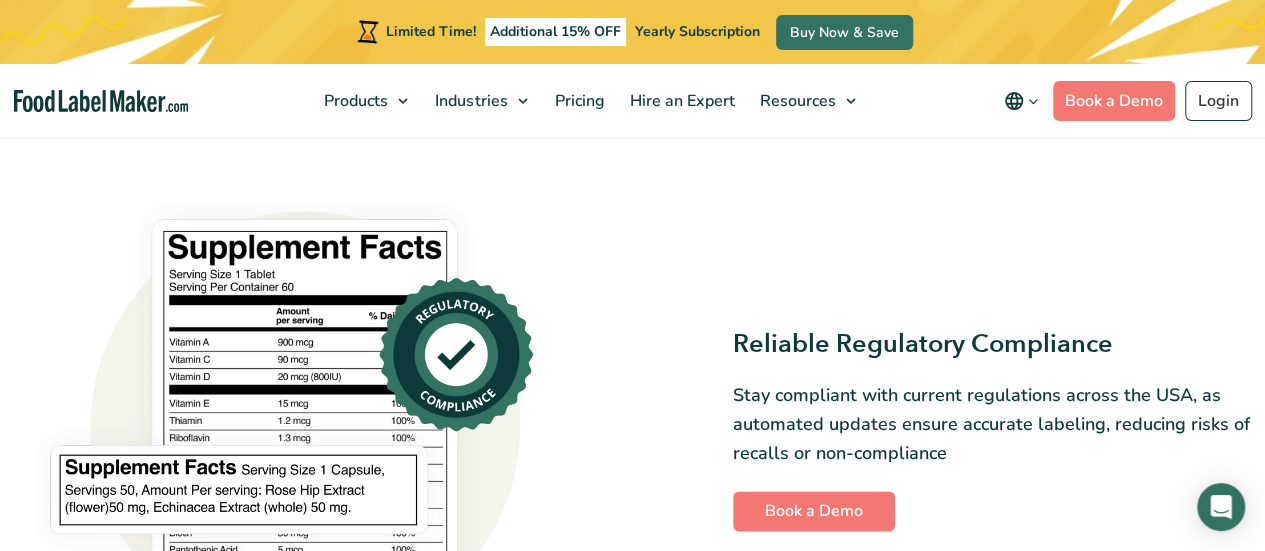 click on "Stay compliant with current regulations across the USA, as automated updates ensure accurate labeling, reducing risks of recalls or non-compliance" at bounding box center [991, 424] 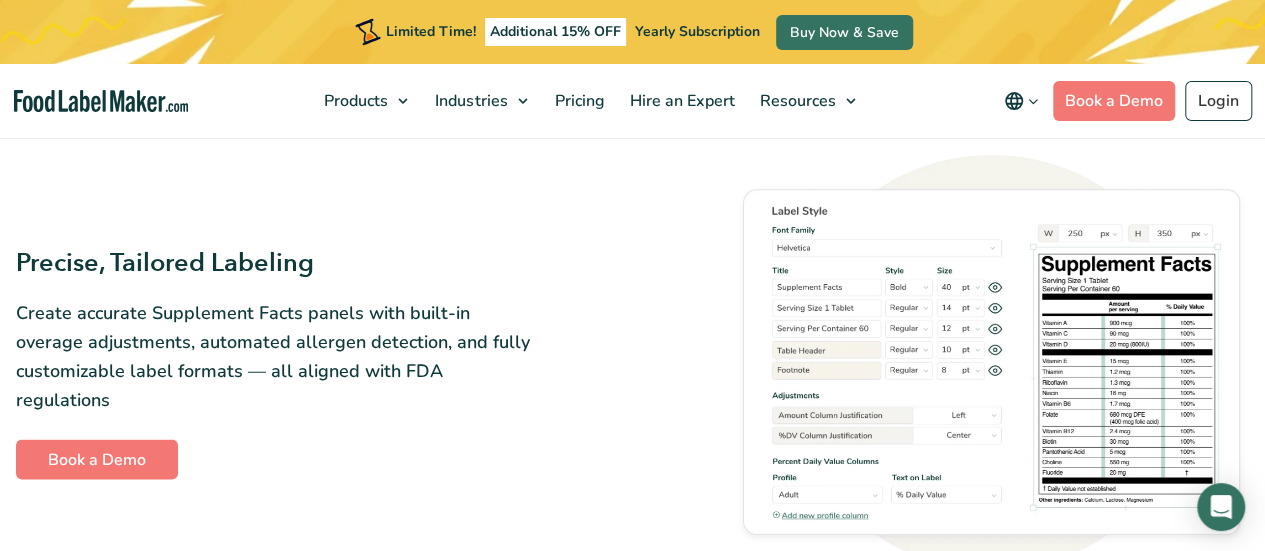 scroll, scrollTop: 1800, scrollLeft: 0, axis: vertical 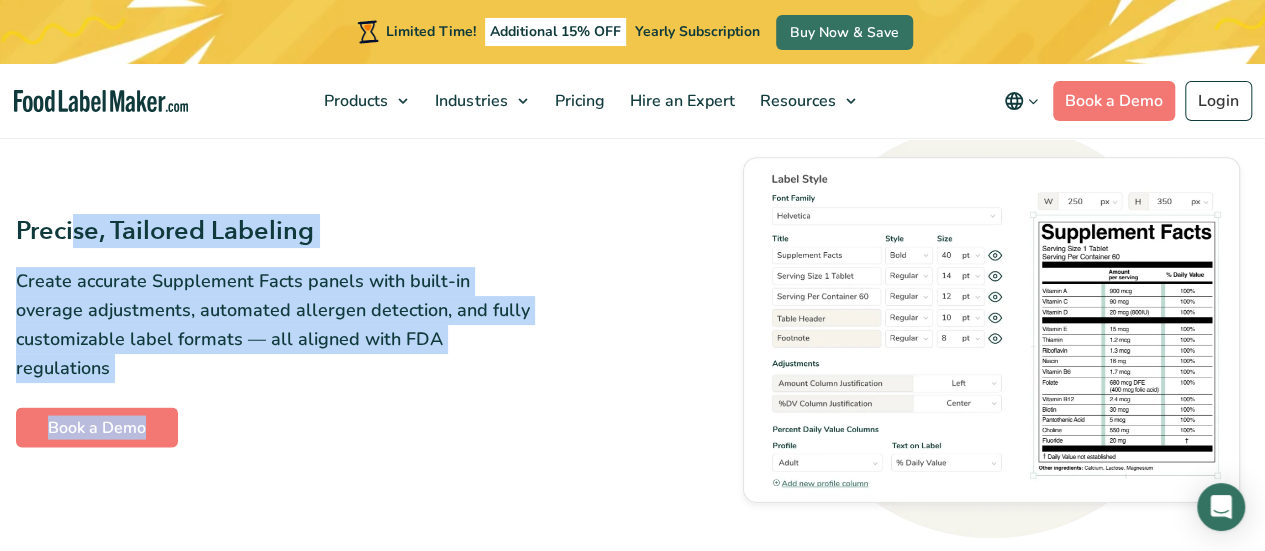 drag, startPoint x: 72, startPoint y: 249, endPoint x: 429, endPoint y: 375, distance: 378.5829 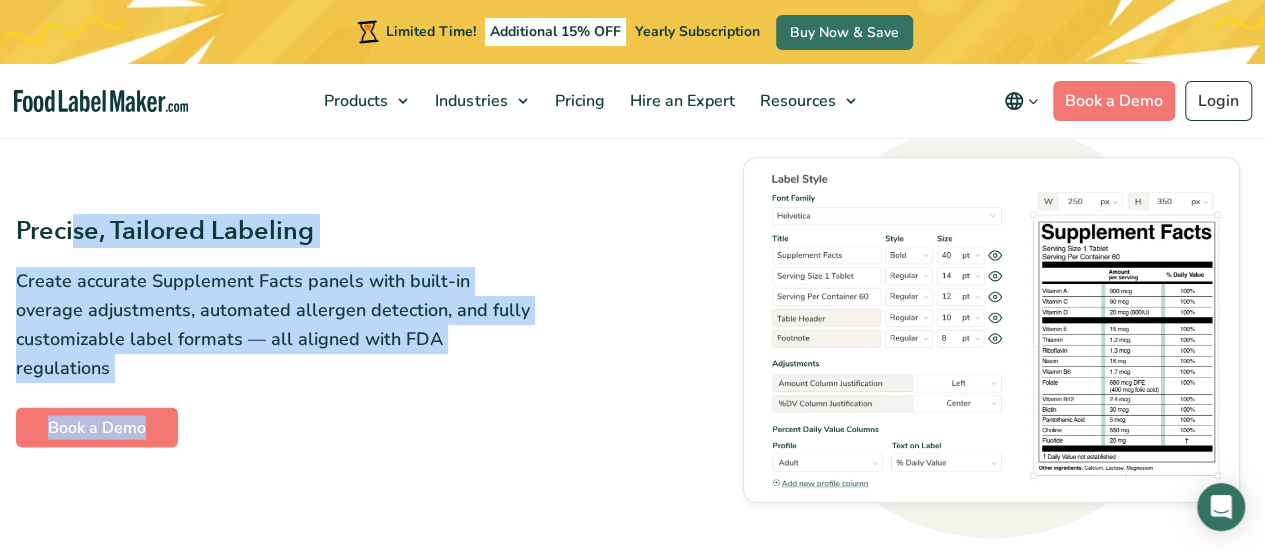 click on "Create accurate Supplement Facts panels with built-in overage adjustments, automated allergen detection, and fully customizable label formats — all aligned with FDA regulations" at bounding box center (274, 324) 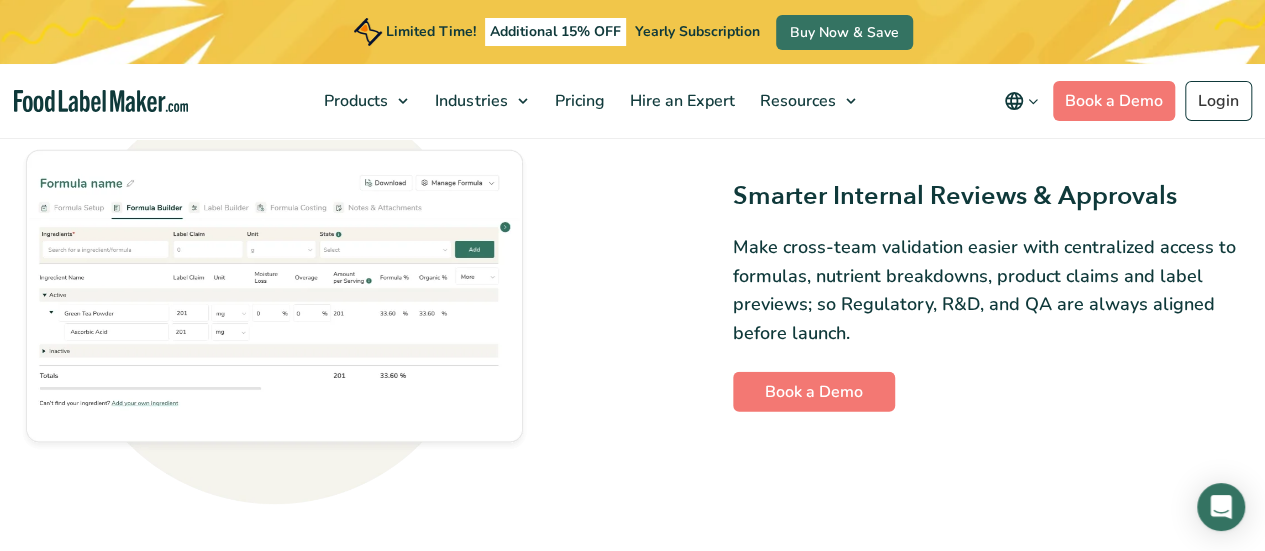 scroll, scrollTop: 2300, scrollLeft: 0, axis: vertical 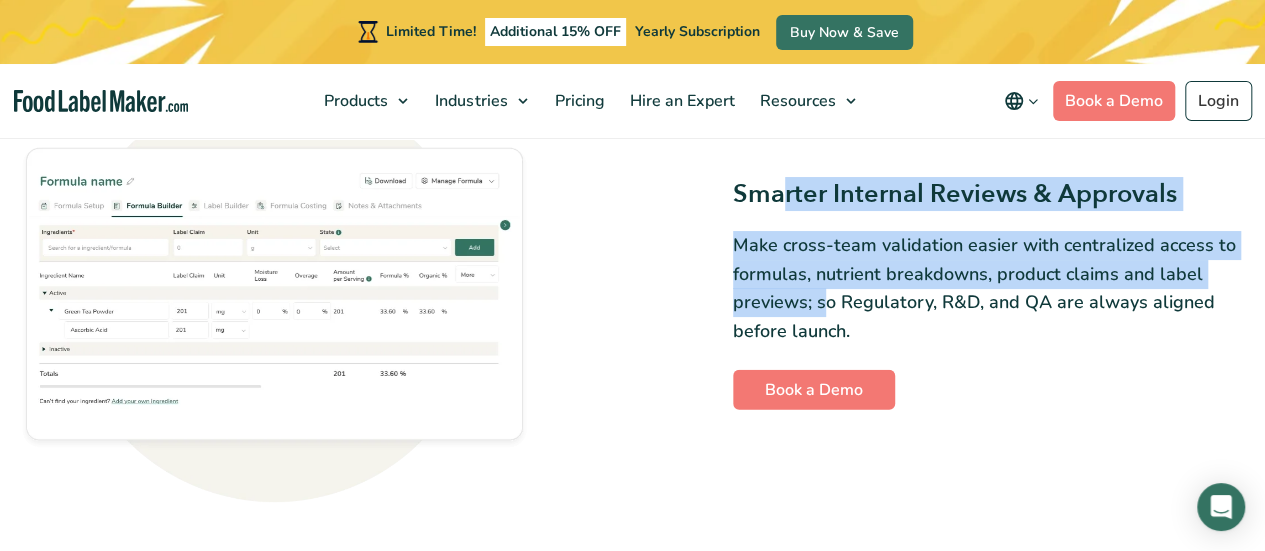 drag, startPoint x: 786, startPoint y: 183, endPoint x: 822, endPoint y: 317, distance: 138.75157 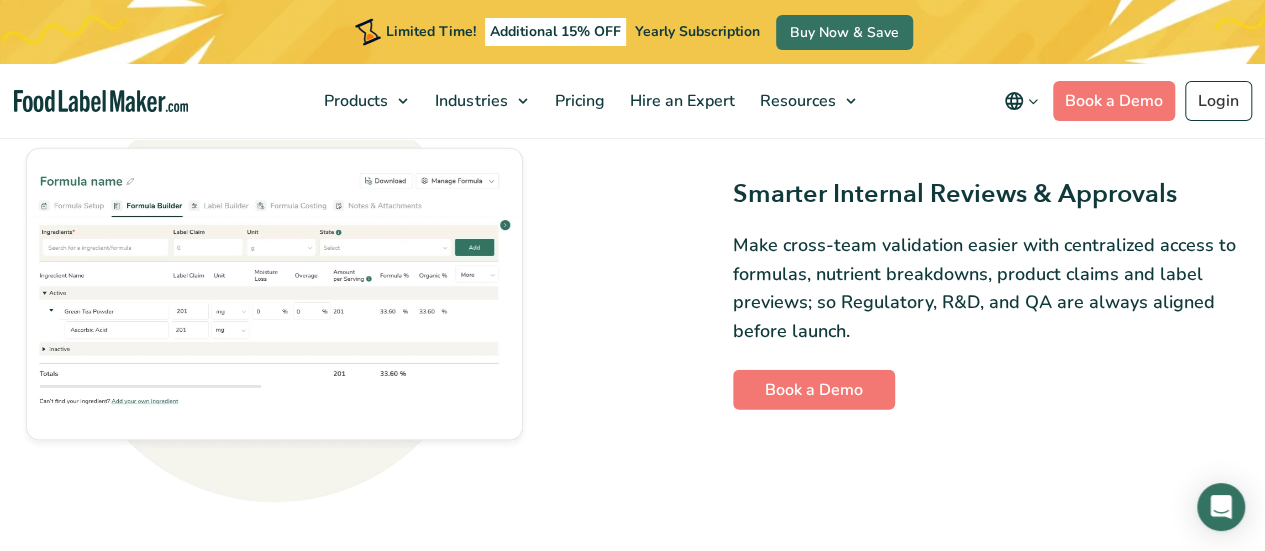 click on "Make cross-team validation easier with centralized access to formulas, nutrient breakdowns, product claims and label previews; so Regulatory, R&D, and QA are always aligned before launch." at bounding box center [991, 288] 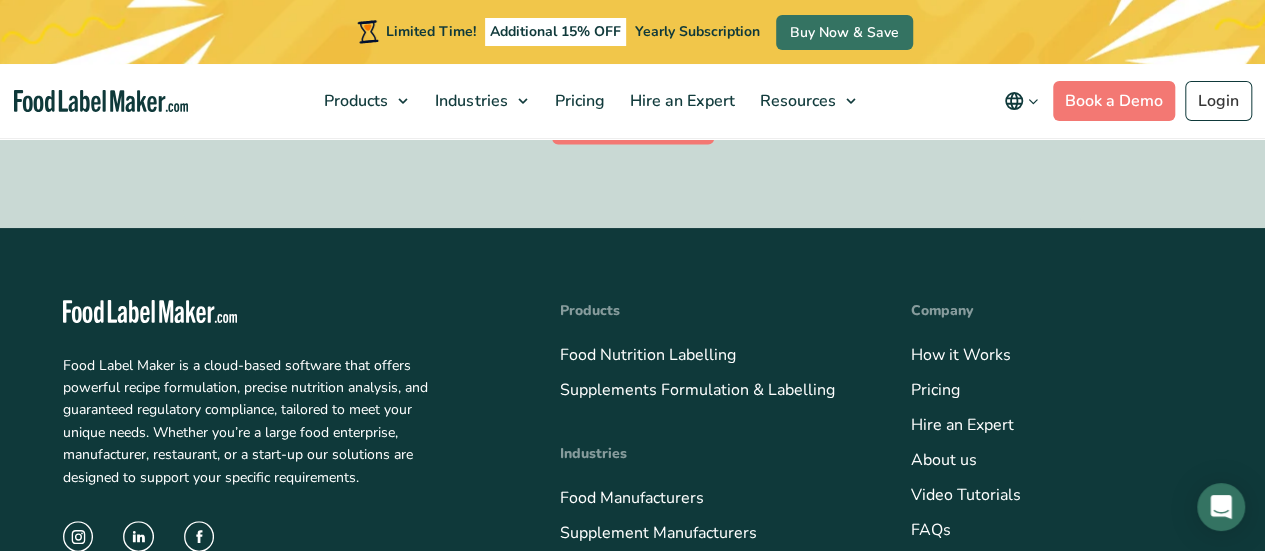 scroll, scrollTop: 5376, scrollLeft: 0, axis: vertical 